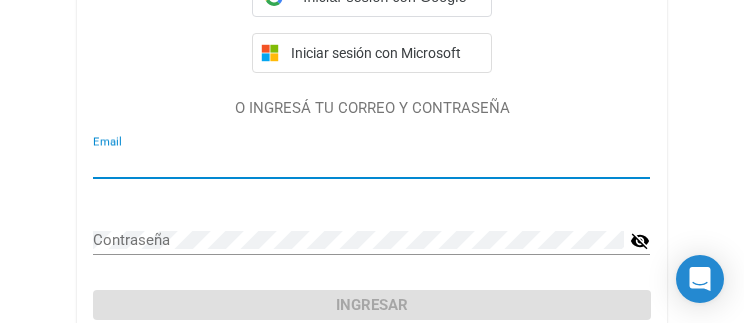 scroll, scrollTop: 207, scrollLeft: 0, axis: vertical 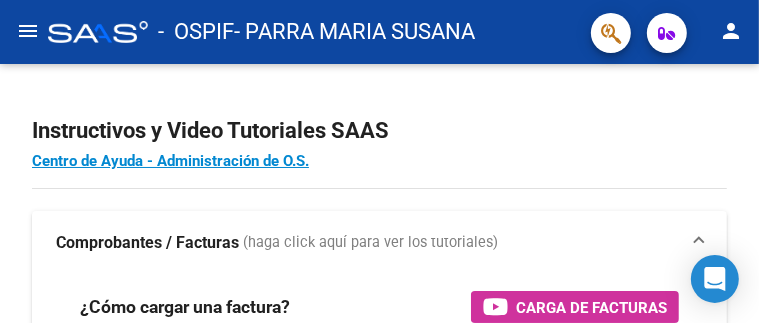 click on "menu" 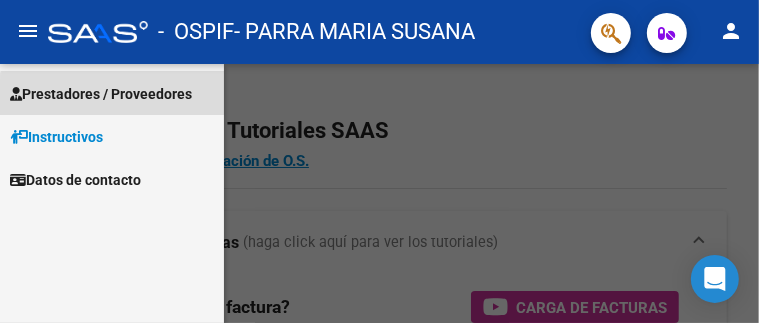 click on "Prestadores / Proveedores" at bounding box center (112, 93) 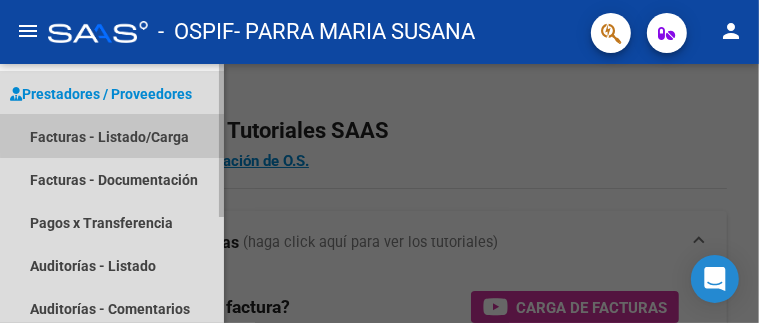 click on "Facturas - Listado/Carga" at bounding box center (112, 136) 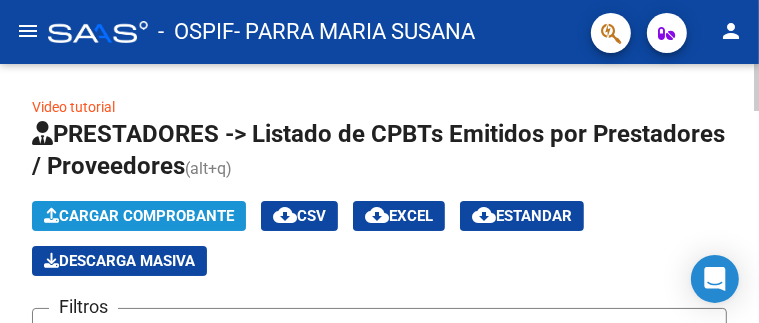 click on "Cargar Comprobante" 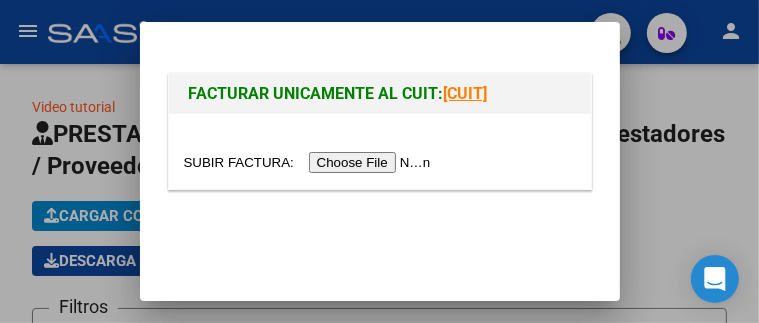 click at bounding box center (310, 162) 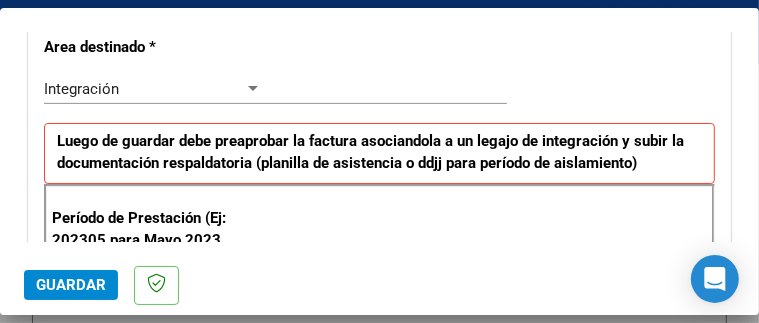 scroll, scrollTop: 452, scrollLeft: 0, axis: vertical 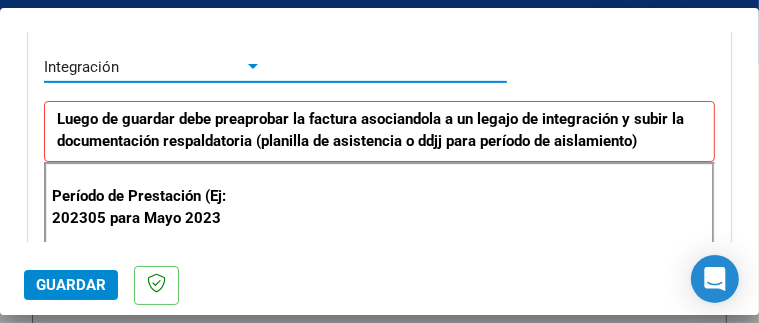 click at bounding box center [253, 67] 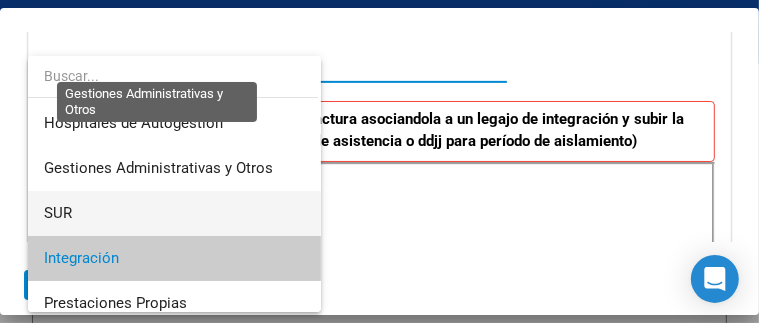 scroll, scrollTop: 104, scrollLeft: 0, axis: vertical 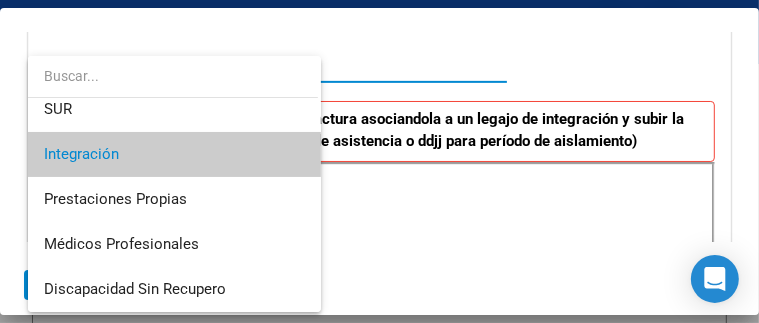 click on "Integración" at bounding box center (174, 154) 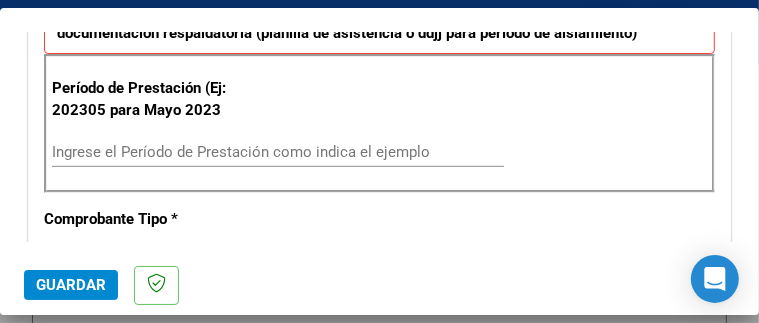 scroll, scrollTop: 560, scrollLeft: 0, axis: vertical 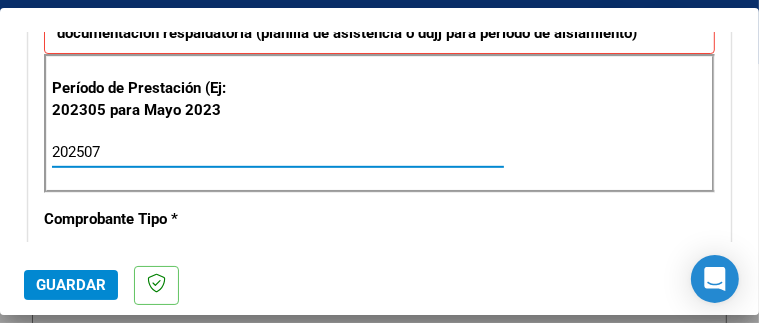 type on "202507" 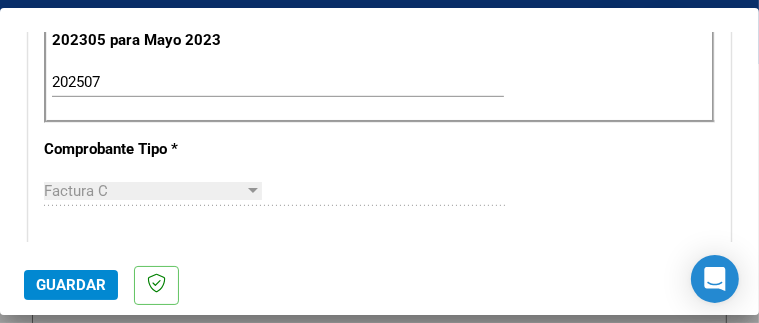 scroll, scrollTop: 626, scrollLeft: 0, axis: vertical 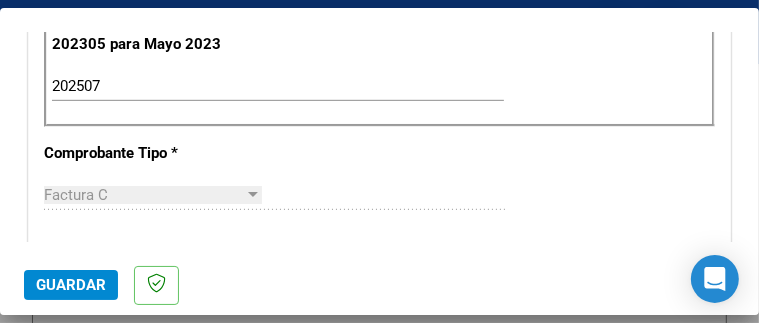 click on "CUIT  *   [CUIT] Ingresar CUIT  ANALISIS PRESTADOR  Area destinado * Integración Seleccionar Area Luego de guardar debe preaprobar la factura asociandola a un legajo de integración y subir la documentación respaldatoria (planilla de asistencia o ddjj para período de aislamiento)  Período de Prestación (Ej: 202305 para Mayo 2023    202507 Ingrese el Período de Prestación como indica el ejemplo   Comprobante Tipo * Factura C Seleccionar Tipo Punto de Venta  *   2 Ingresar el Nro.  Número  *   999 Ingresar el Nro.  Monto  *   $ 61.853,05 Ingresar el monto  Fecha del Cpbt.  *   2025-08-02 Ingresar la fecha  CAE / CAEA (no ingrese CAI)    75313743576831 Ingresar el CAE o CAEA (no ingrese CAI)  Fecha de Vencimiento    Ingresar la fecha  Ref. Externa    Ingresar la ref.  N° Liquidación    Ingresar el N° Liquidación" at bounding box center [379, 390] 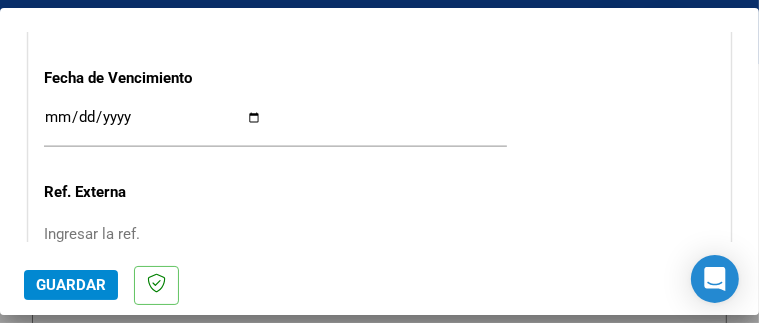 scroll, scrollTop: 1372, scrollLeft: 0, axis: vertical 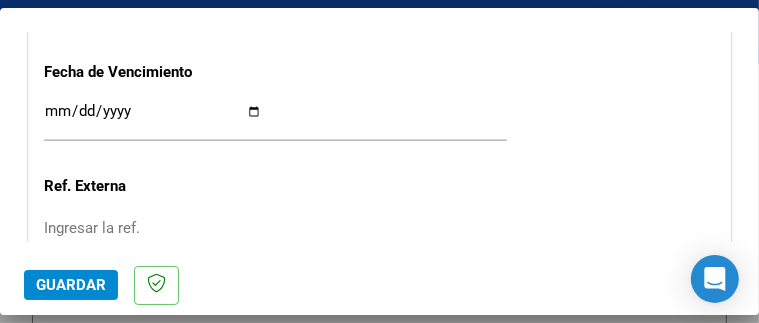 click on "Ingresar la fecha" at bounding box center [153, 119] 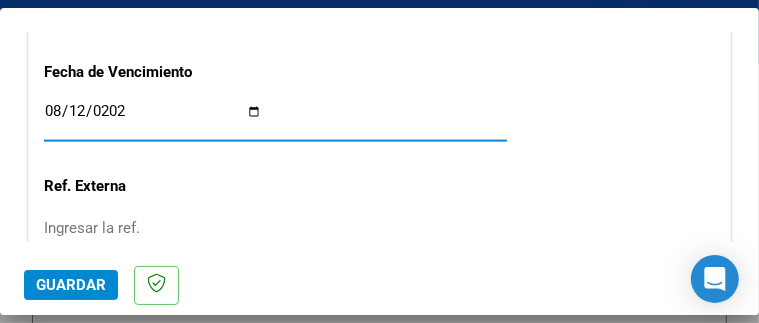 type on "2025-08-12" 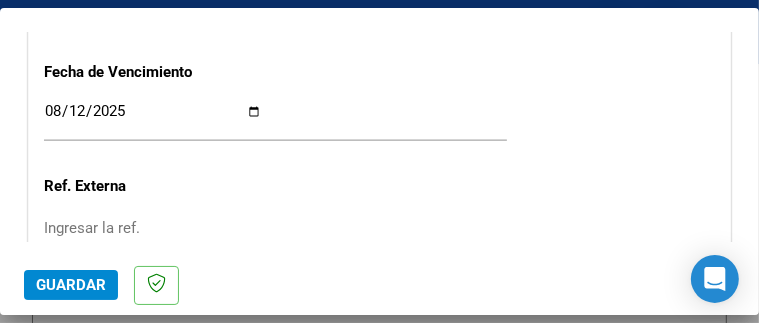 click on "CUIT  *   [CUIT] Ingresar CUIT  ANALISIS PRESTADOR  Area destinado * Integración Seleccionar Area Luego de guardar debe preaprobar la factura asociandola a un legajo de integración y subir la documentación respaldatoria (planilla de asistencia o ddjj para período de aislamiento)  Período de Prestación (Ej: 202305 para Mayo 2023    202507 Ingrese el Período de Prestación como indica el ejemplo   Comprobante Tipo * Factura C Seleccionar Tipo Punto de Venta  *   2 Ingresar el Nro.  Número  *   999 Ingresar el Nro.  Monto  *   $ 61.853,05 Ingresar el monto  Fecha del Cpbt.  *   2025-08-02 Ingresar la fecha  CAE / CAEA (no ingrese CAI)    75313743576831 Ingresar el CAE o CAEA (no ingrese CAI)  Fecha de Vencimiento    2025-08-12 Ingresar la fecha  Ref. Externa    Ingresar la ref.  N° Liquidación    Ingresar el N° Liquidación" at bounding box center [379, -356] 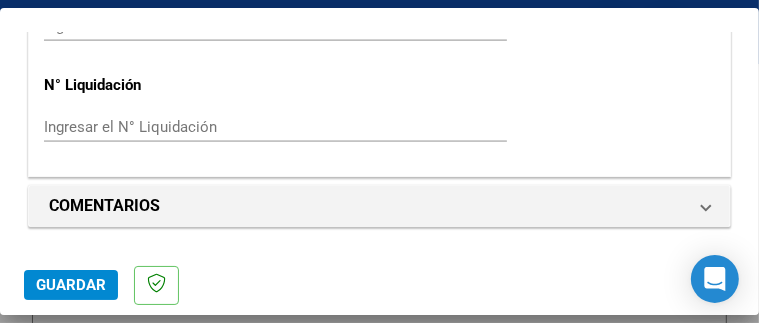 scroll, scrollTop: 1592, scrollLeft: 0, axis: vertical 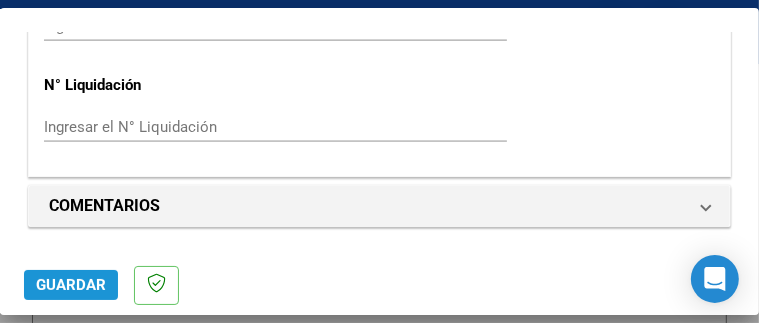 click on "Guardar" 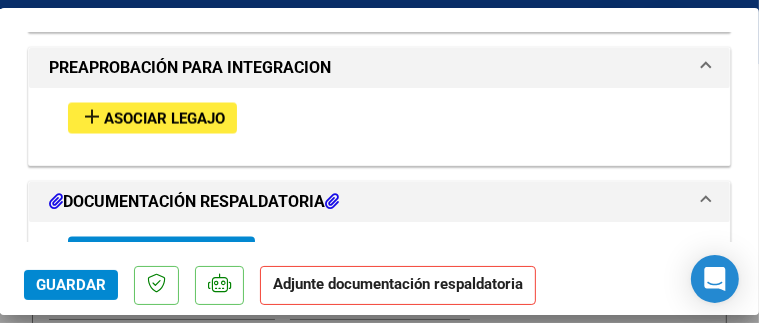 scroll, scrollTop: 1782, scrollLeft: 0, axis: vertical 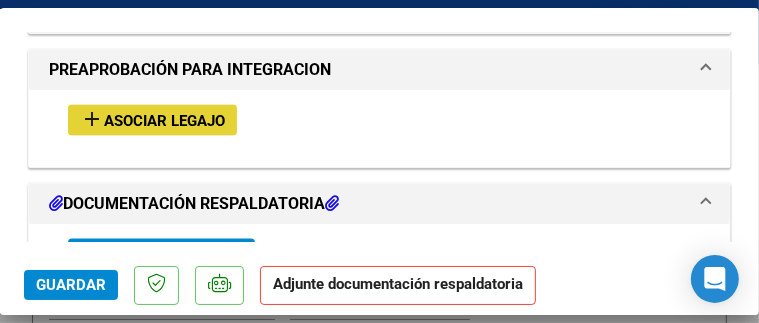 click on "Asociar Legajo" at bounding box center [164, 121] 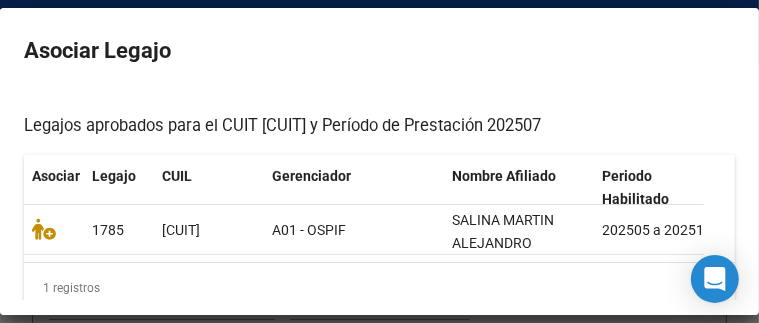 scroll, scrollTop: 191, scrollLeft: 0, axis: vertical 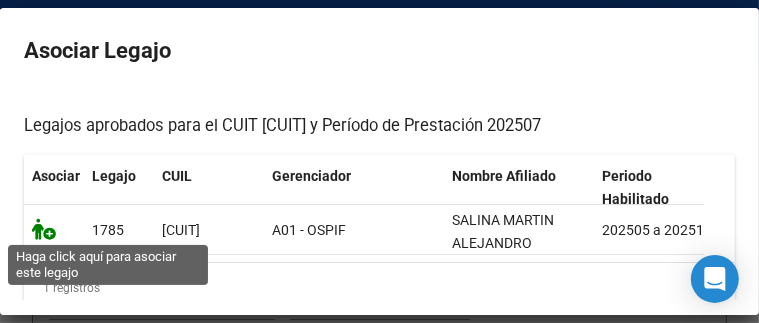 click 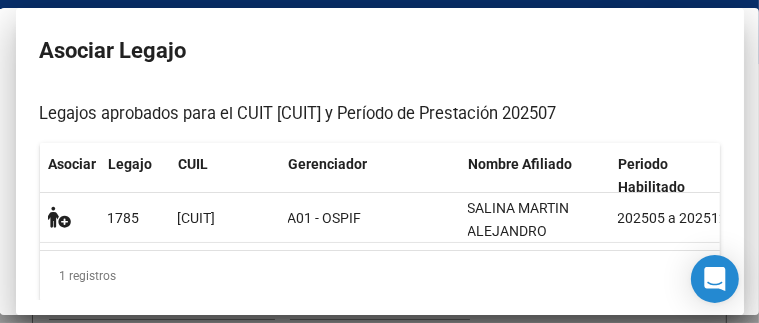 scroll, scrollTop: 1834, scrollLeft: 0, axis: vertical 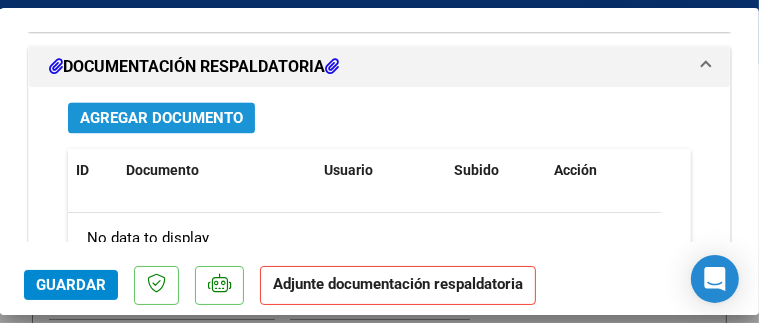 click on "Agregar Documento" at bounding box center [161, 118] 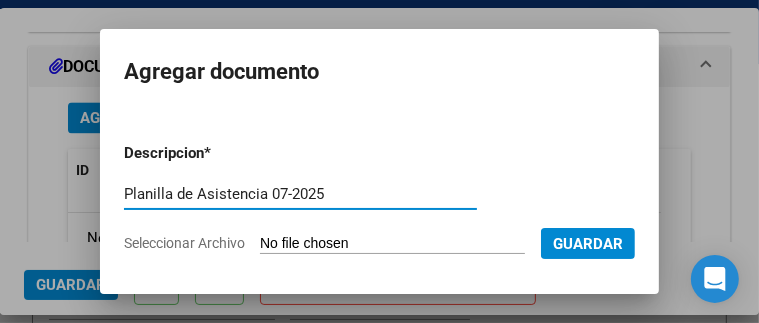 type on "Planilla de Asistencia 07-2025" 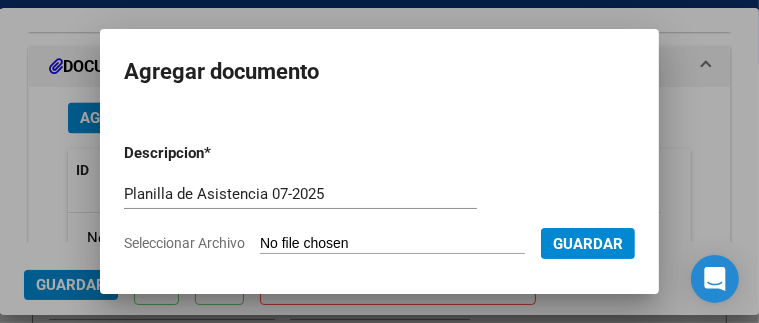 type on "C:\fakepath\PA 07-2025 SALINA.pdf" 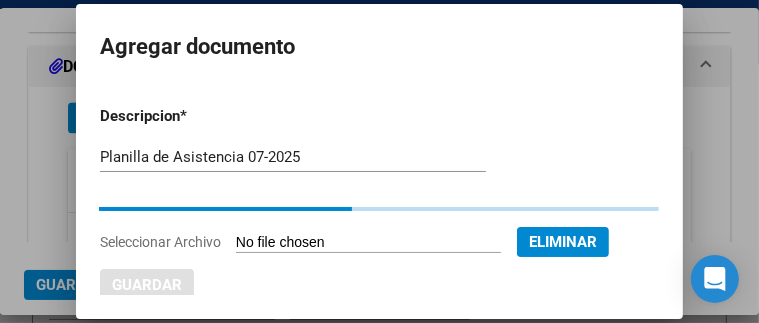 scroll, scrollTop: 0, scrollLeft: 0, axis: both 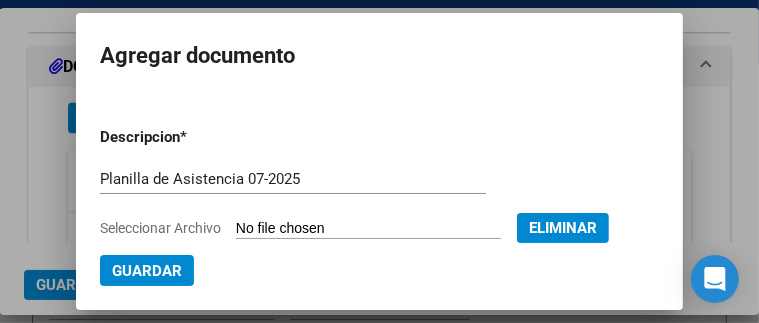 click on "Guardar" at bounding box center (147, 271) 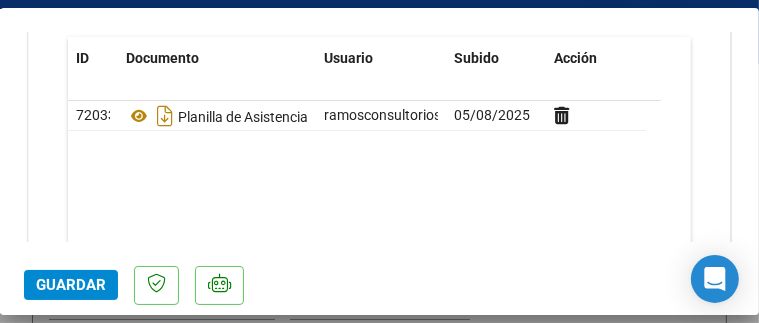 scroll, scrollTop: 2292, scrollLeft: 0, axis: vertical 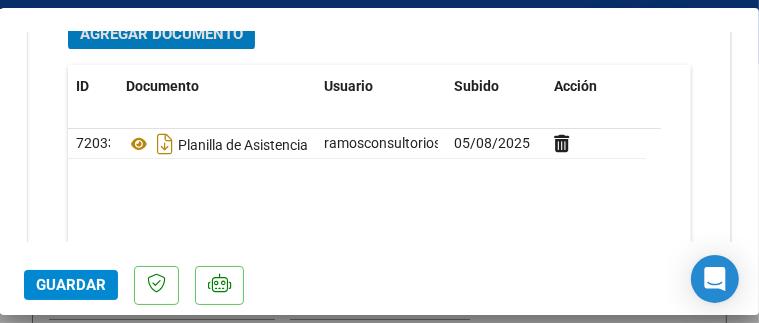 click on "Agregar Documento" at bounding box center [161, 34] 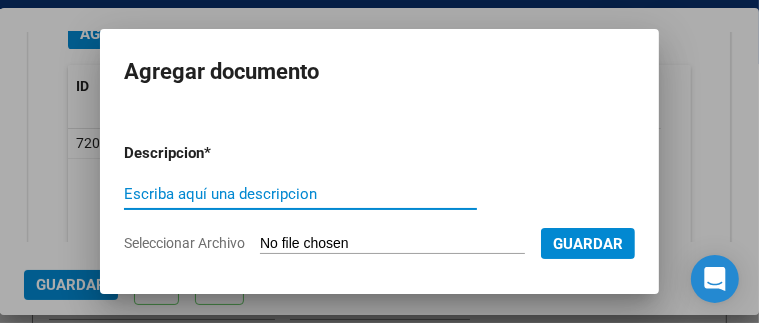 click on "Seleccionar Archivo" at bounding box center (392, 244) 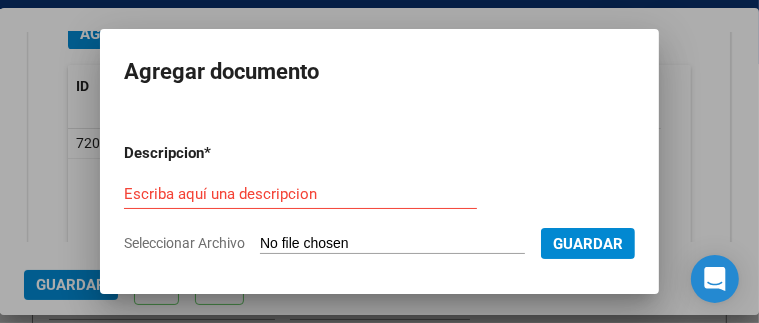 click at bounding box center (379, 161) 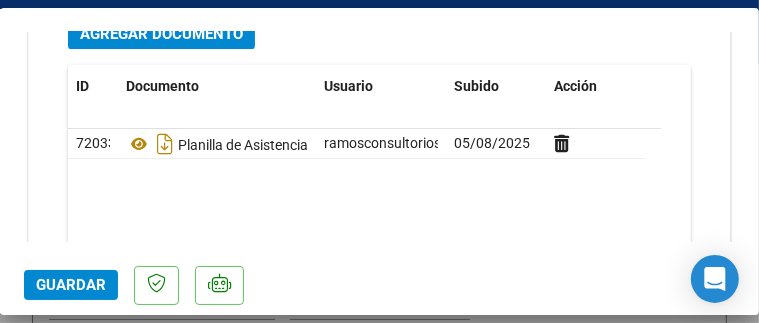 click on "Guardar" 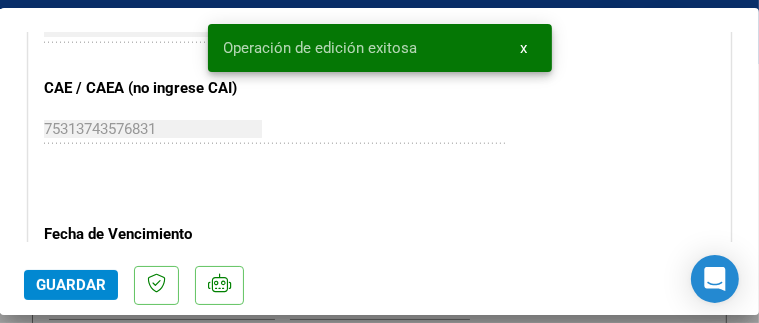 scroll, scrollTop: 1139, scrollLeft: 0, axis: vertical 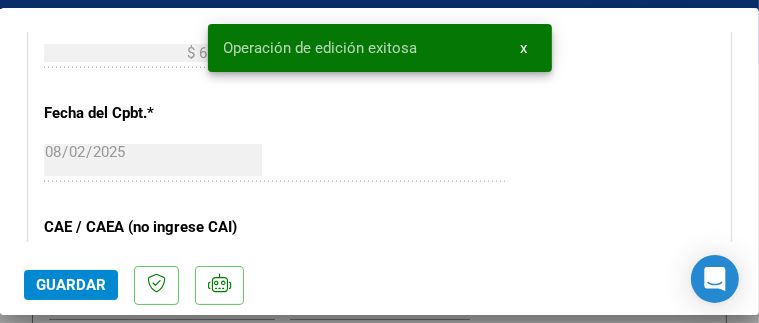 click on "x" at bounding box center [524, 48] 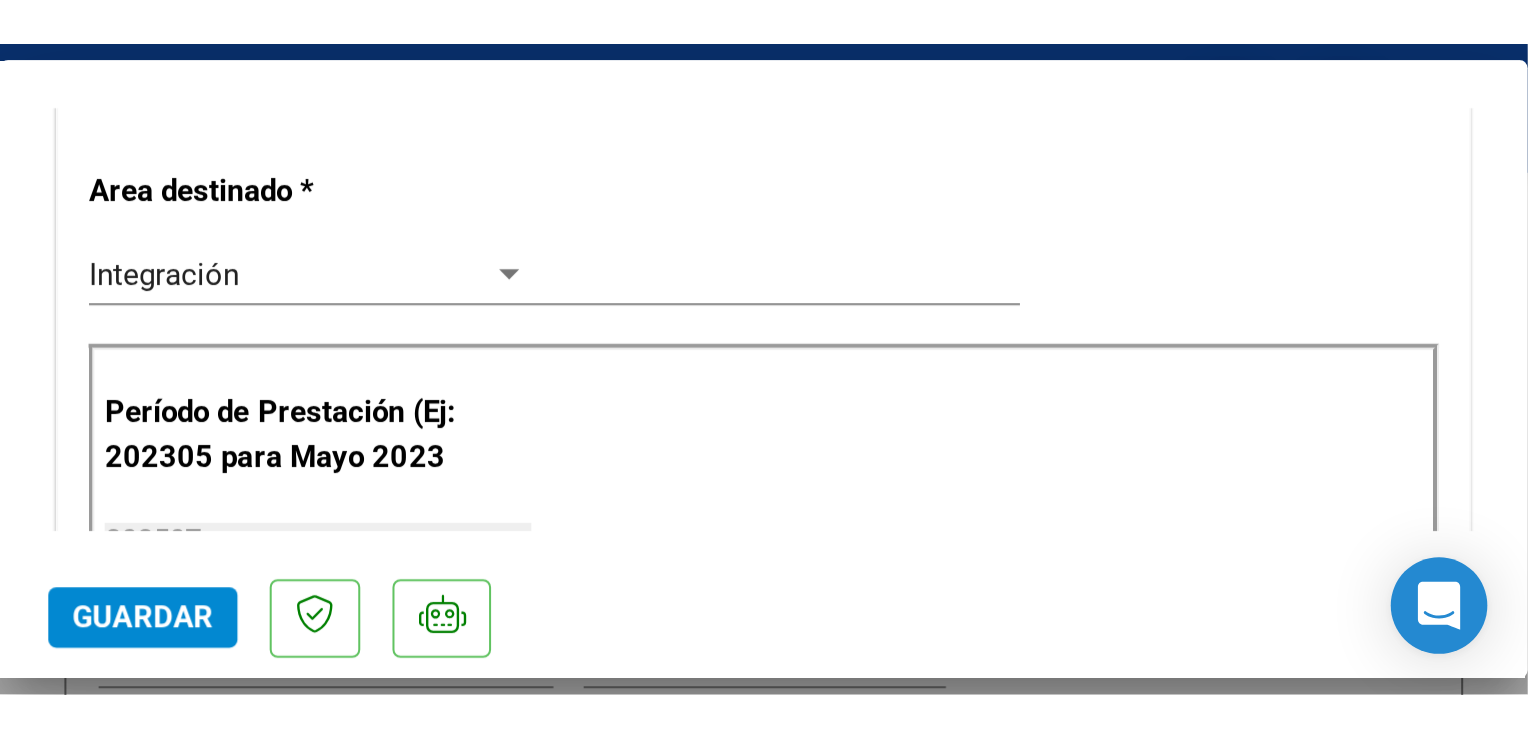 scroll, scrollTop: 0, scrollLeft: 0, axis: both 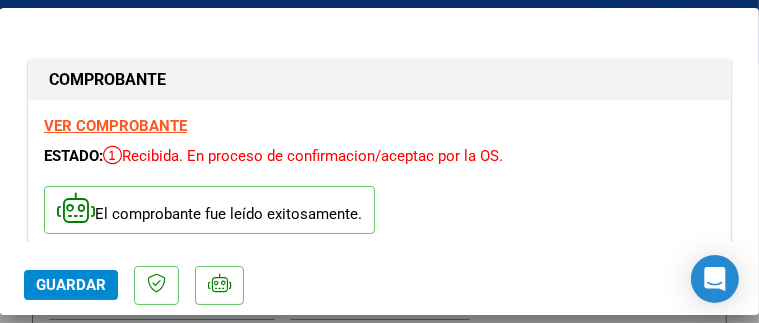click on "COMPROBANTE VER COMPROBANTE       ESTADO:   Recibida. En proceso de confirmacion/aceptac por la OS.     El comprobante fue leído exitosamente.  DATOS DEL COMPROBANTE CUIT  *   [CUIT] Ingresar CUIT  ANALISIS PRESTADOR  PARRA MARIA SUSANA  ARCA Padrón  Area destinado * Integración Seleccionar Area Período de Prestación (Ej: 202305 para Mayo 2023    202507 Ingrese el Período de Prestación como indica el ejemplo   Una vez que se asoció a un legajo aprobado no se puede cambiar el período de prestación.   Comprobante Tipo * Factura C Seleccionar Tipo Punto de Venta  *   2 Ingresar el Nro.  Número  *   999 Ingresar el Nro.  Monto  *   $ 61.853,05 Ingresar el monto  Fecha del Cpbt.  *   2025-08-02 Ingresar la fecha  CAE / CAEA (no ingrese CAI)    75313743576831 Ingresar el CAE o CAEA (no ingrese CAI)  Fecha de Vencimiento    2025-08-12 Ingresar la fecha  Ref. Externa    Ingresar la ref.  N° Liquidación    Ingresar el N° Liquidación  COMENTARIOS Comentarios del Prestador / Gerenciador:  202507" at bounding box center (379, 1392) 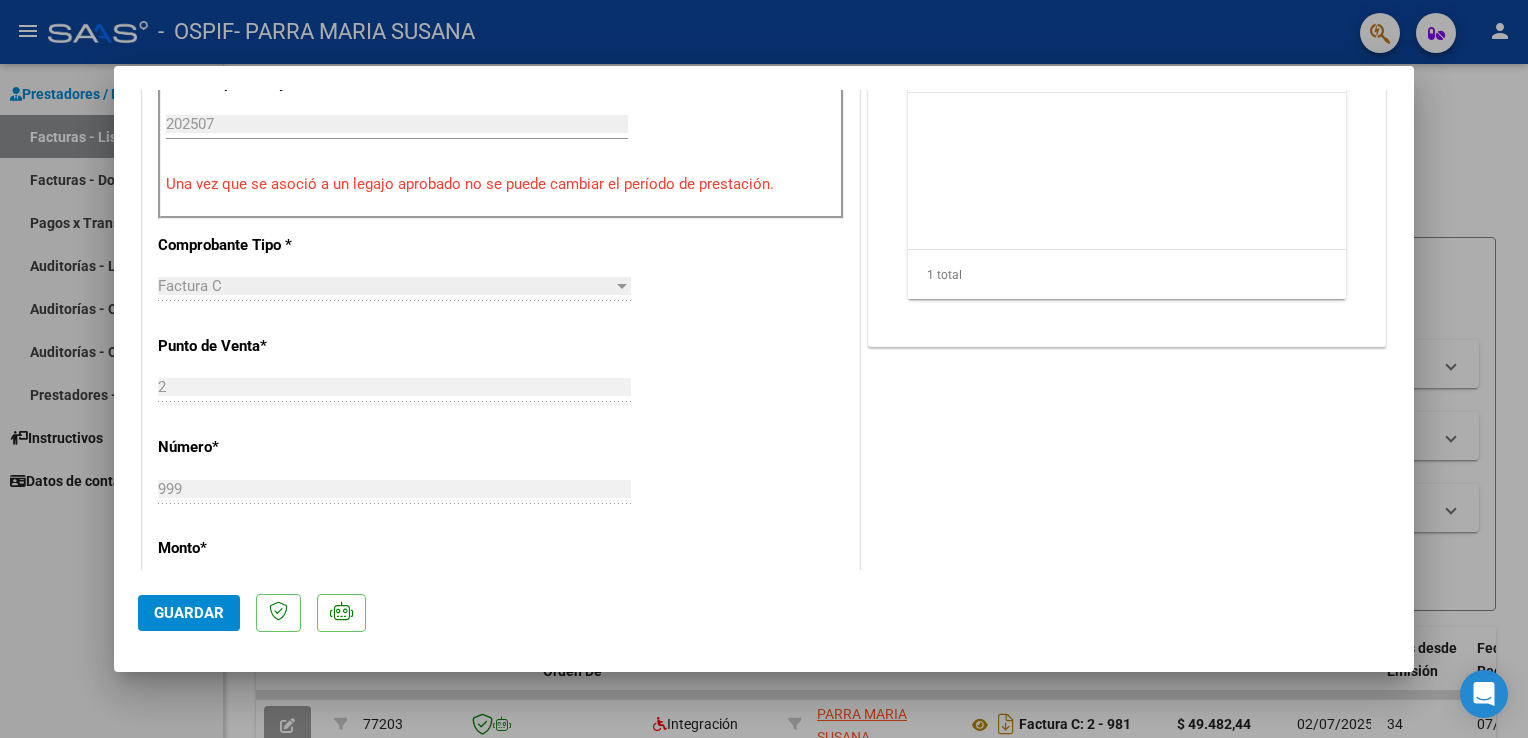 scroll, scrollTop: 666, scrollLeft: 0, axis: vertical 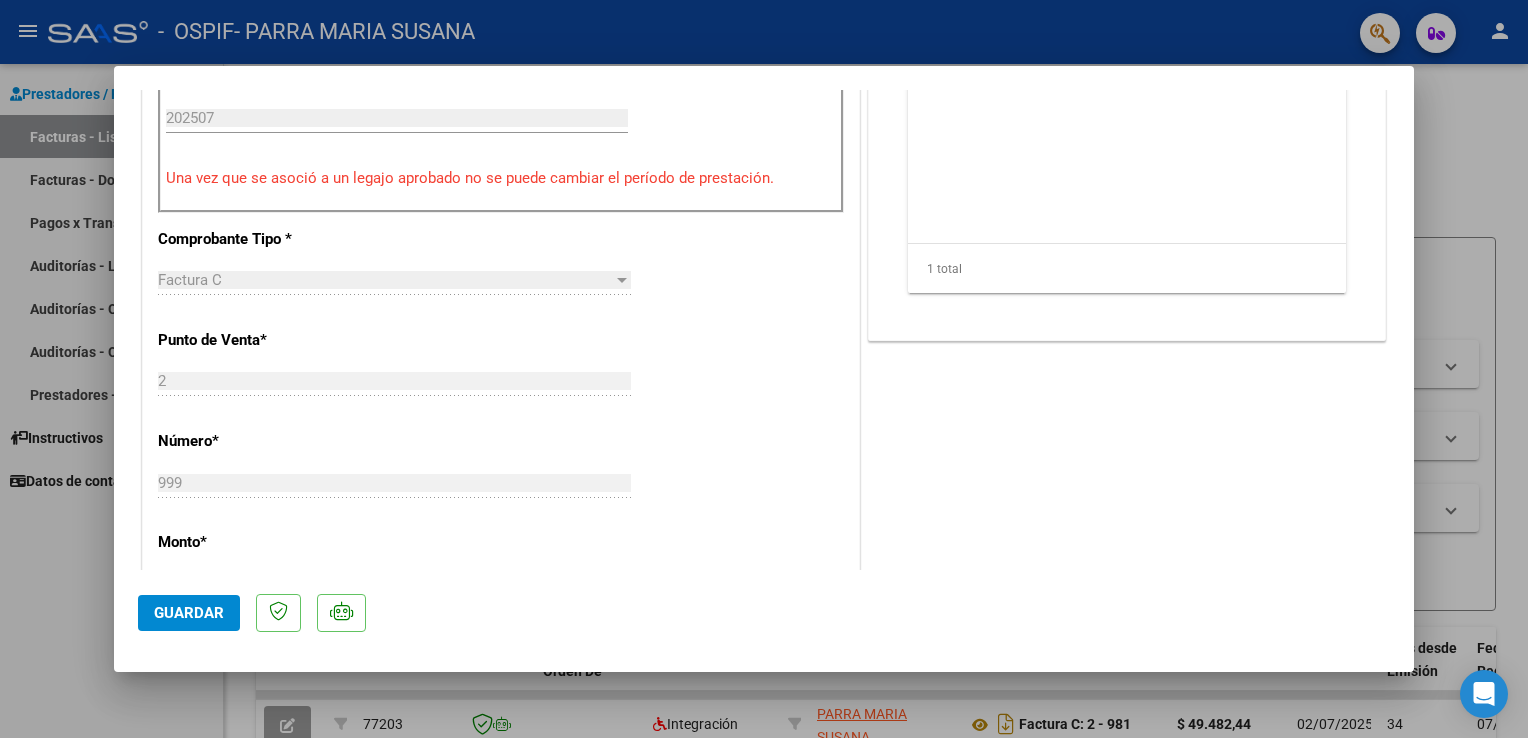 click at bounding box center (764, 369) 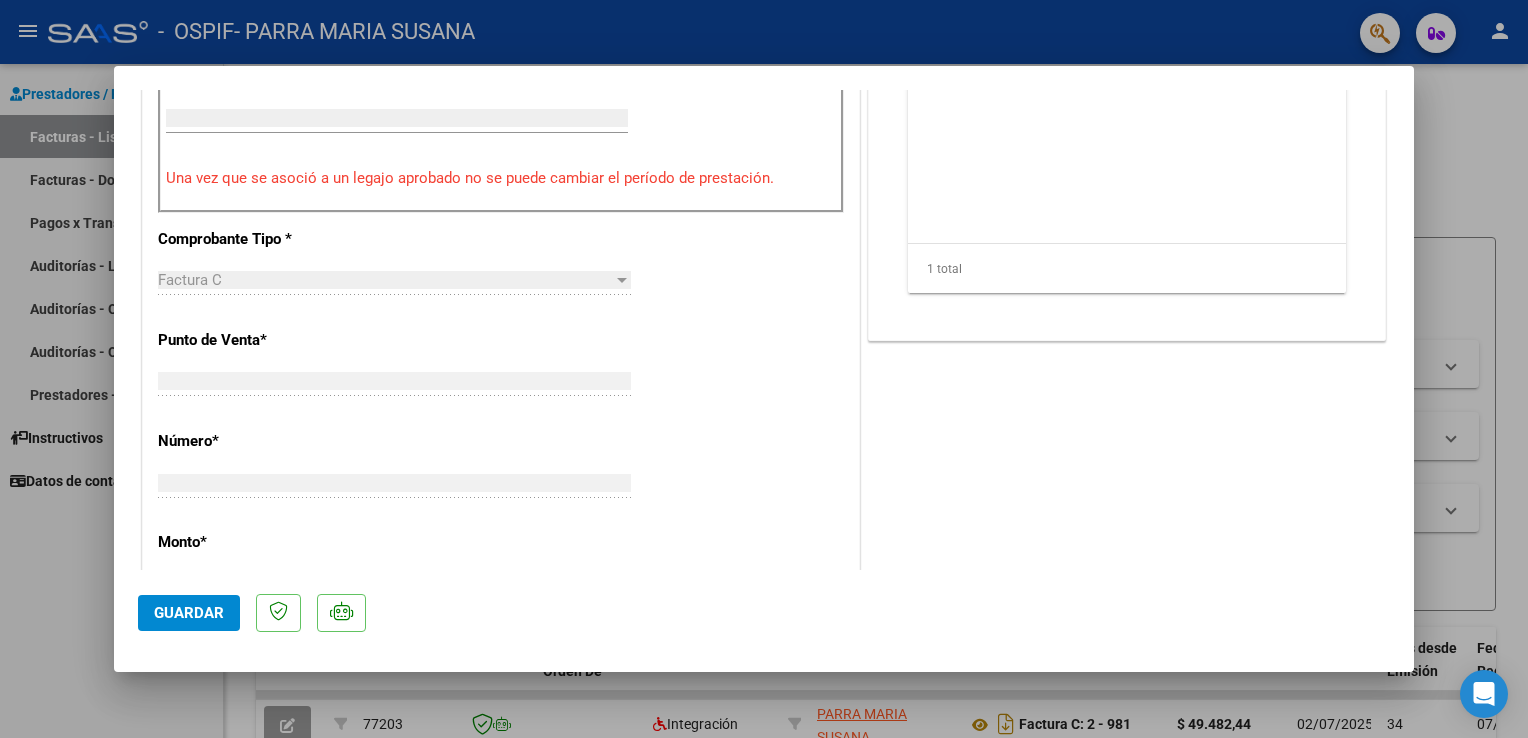 scroll, scrollTop: 625, scrollLeft: 0, axis: vertical 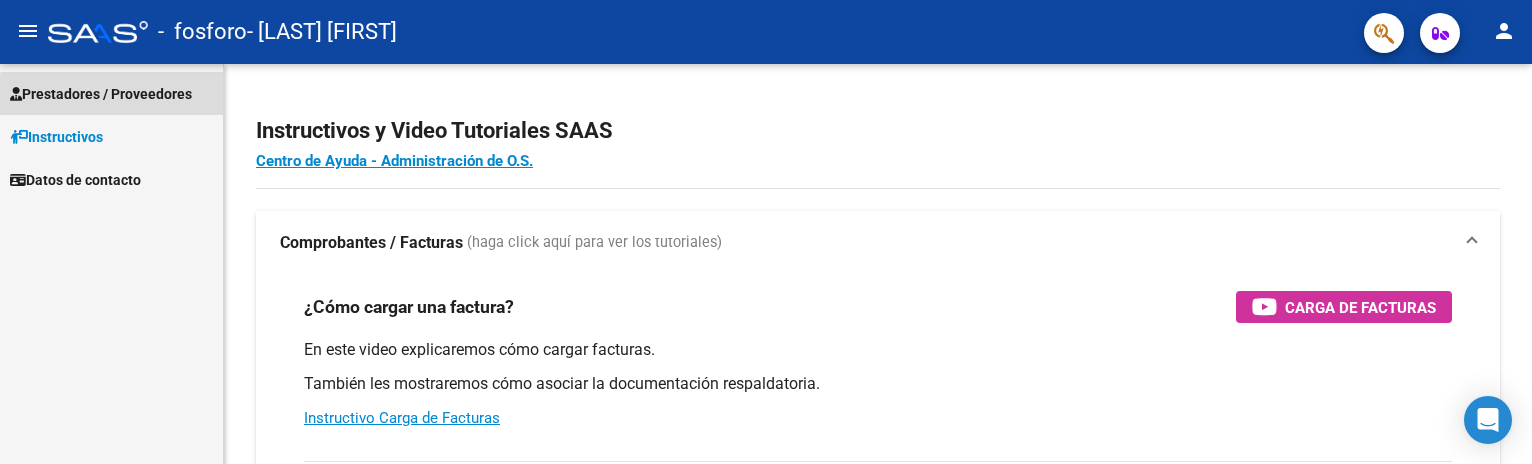 click on "Prestadores / Proveedores" at bounding box center (101, 94) 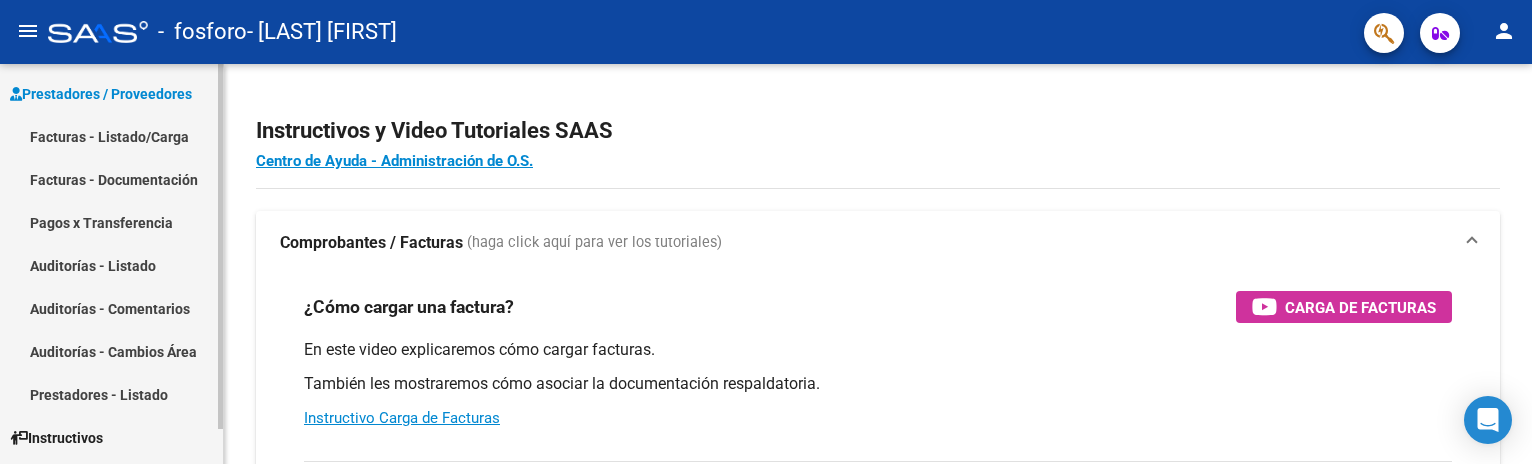 click on "Facturas - Listado/Carga" at bounding box center [111, 136] 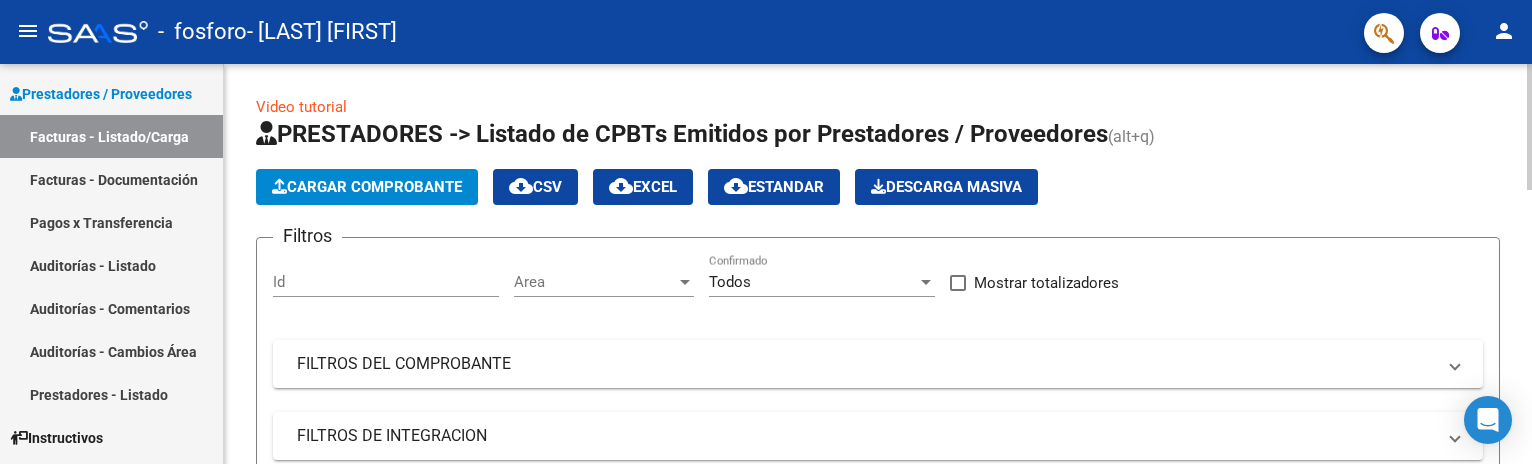 click on "Cargar Comprobante" 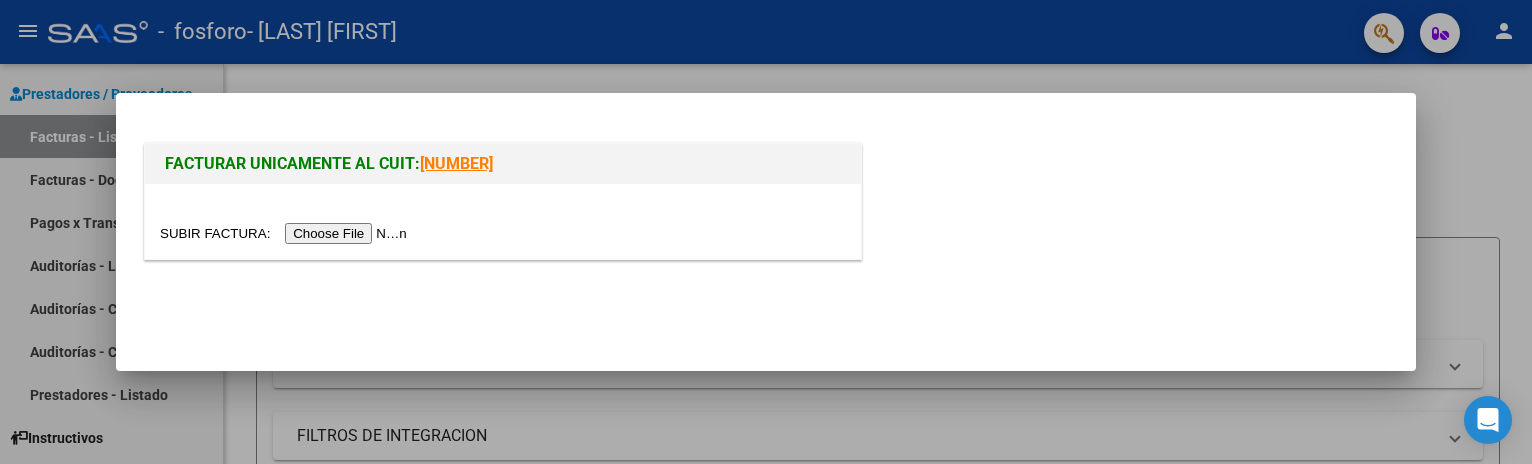 click at bounding box center (286, 233) 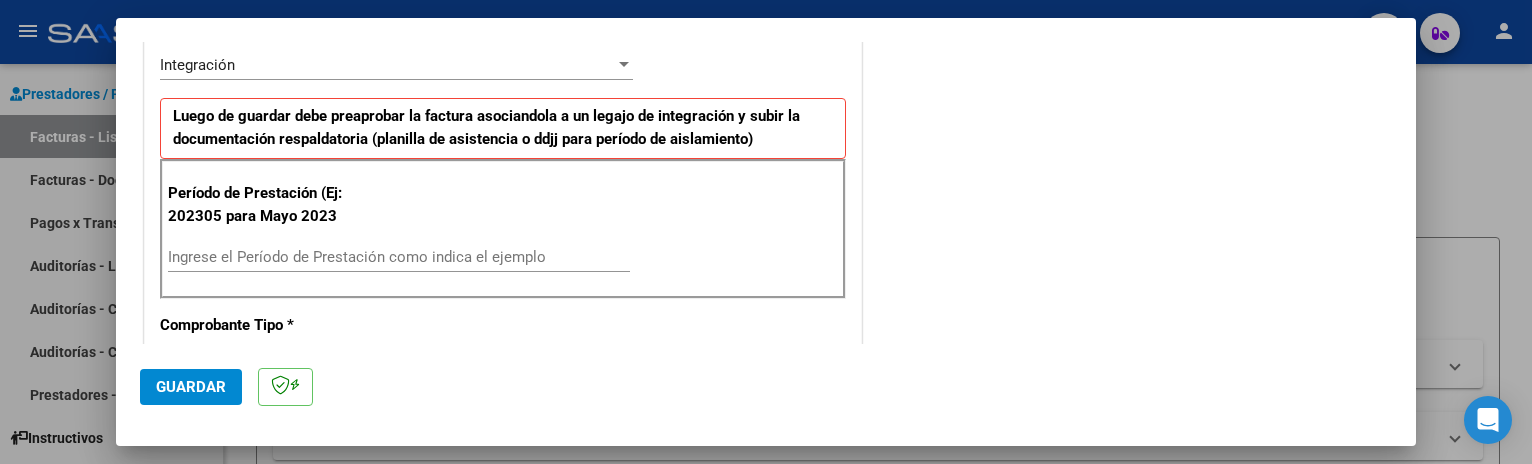 scroll, scrollTop: 507, scrollLeft: 0, axis: vertical 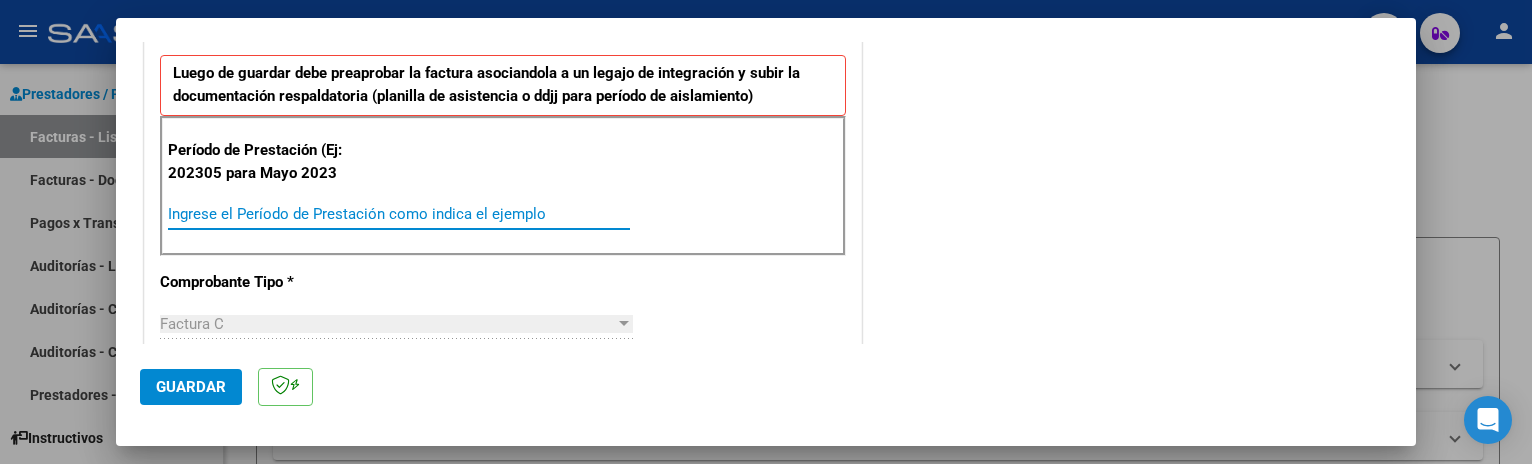 click on "Ingrese el Período de Prestación como indica el ejemplo" at bounding box center (399, 214) 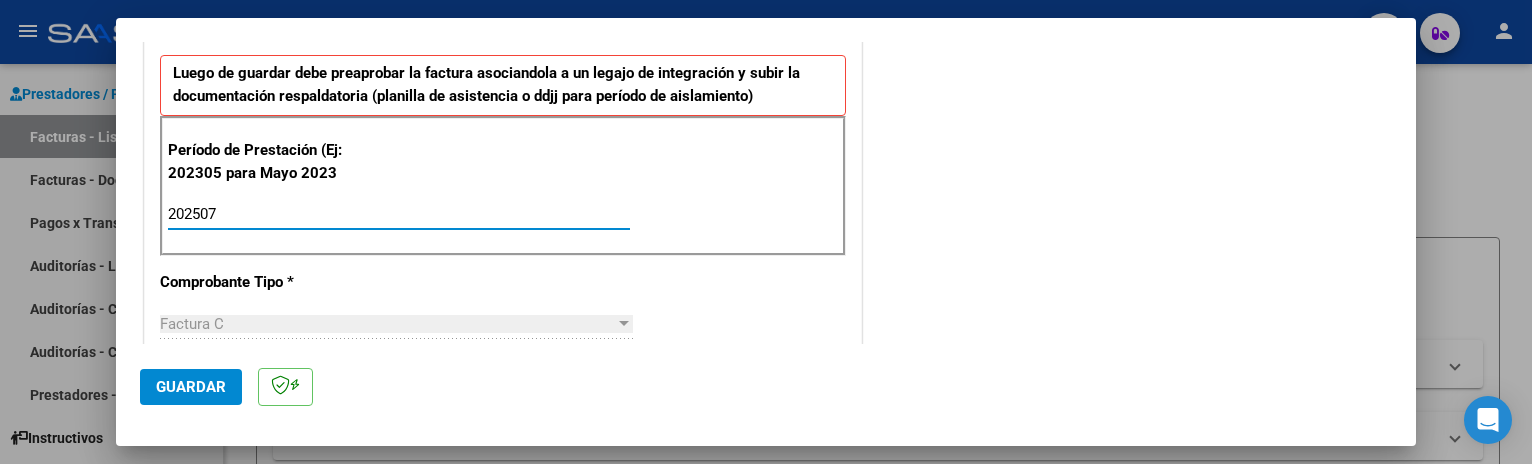 type on "202507" 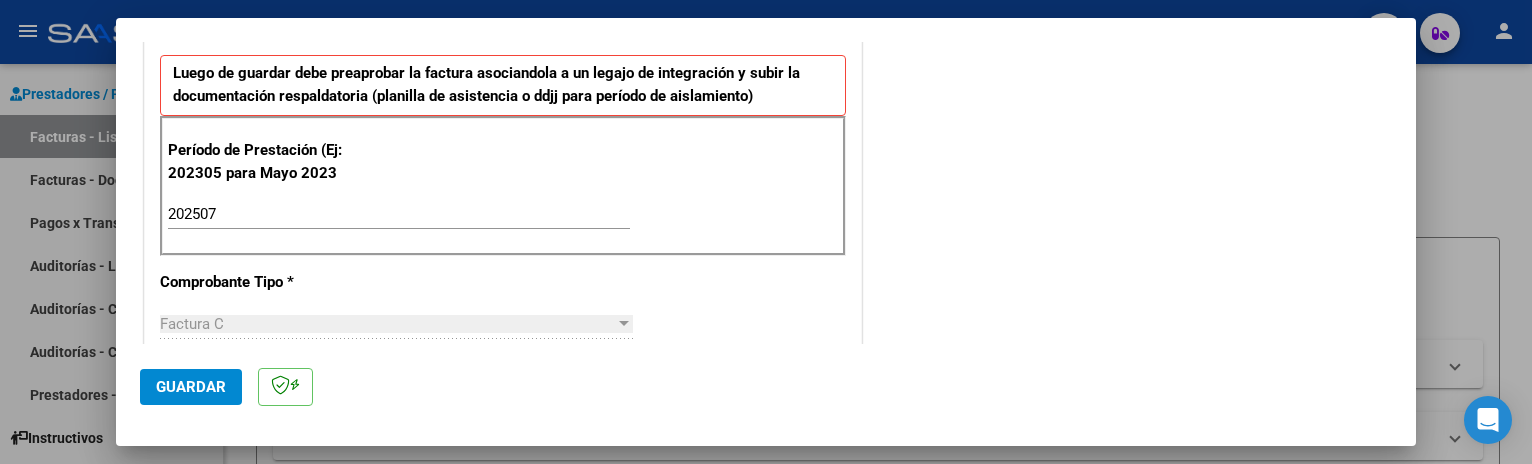 scroll, scrollTop: 548, scrollLeft: 0, axis: vertical 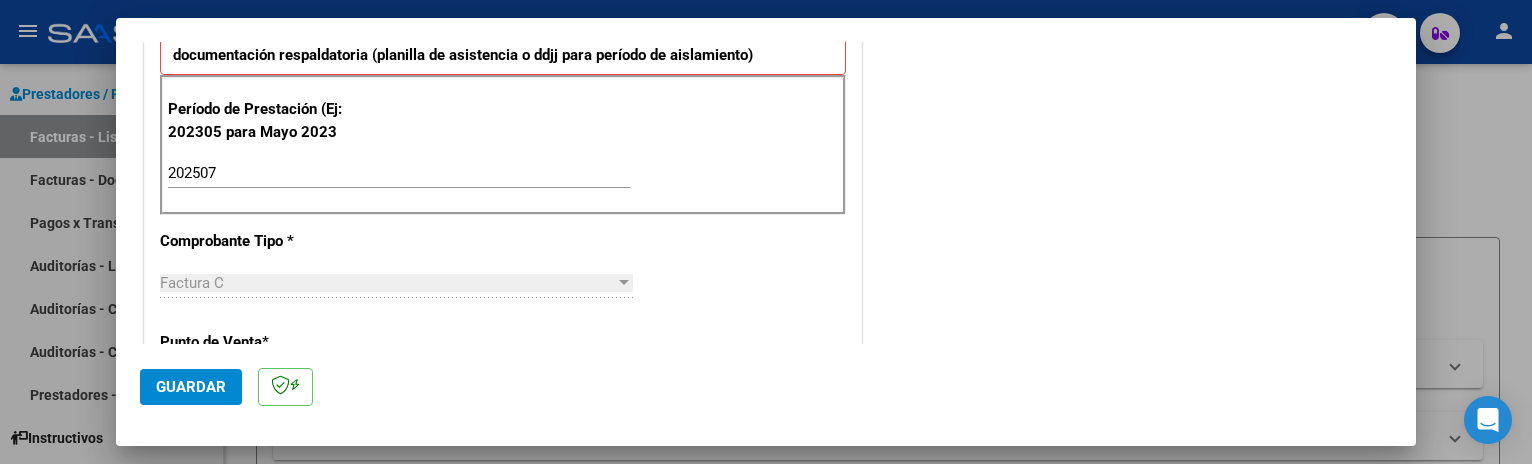 click on "Período de Prestación (Ej: 202305 para Mayo 2023    202507 Ingrese el Período de Prestación como indica el ejemplo" at bounding box center [503, 145] 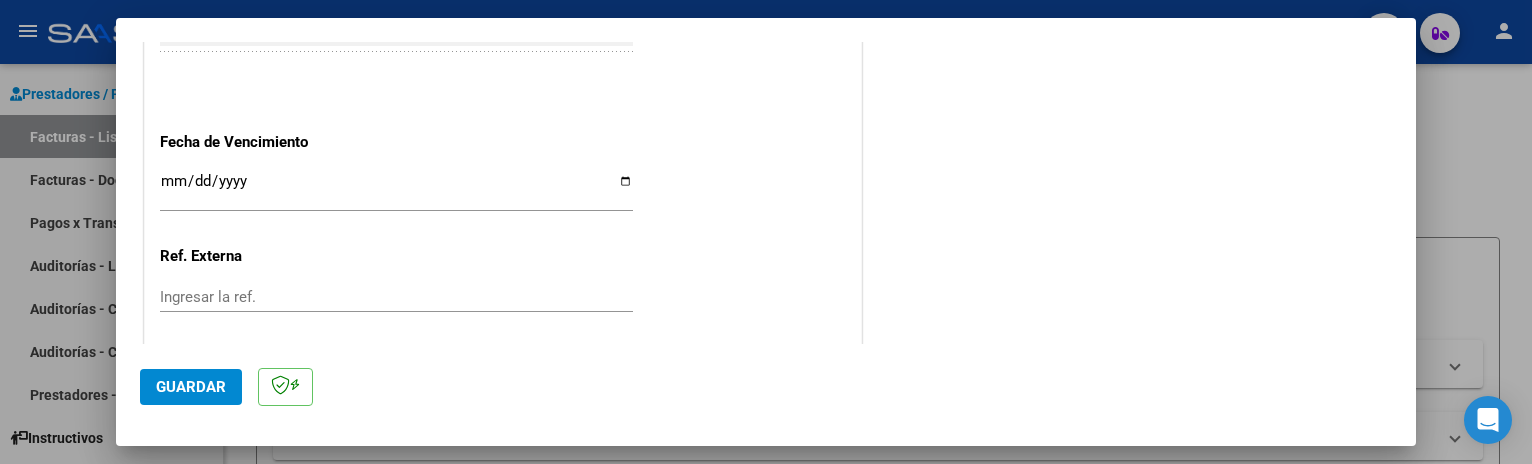 scroll, scrollTop: 1324, scrollLeft: 0, axis: vertical 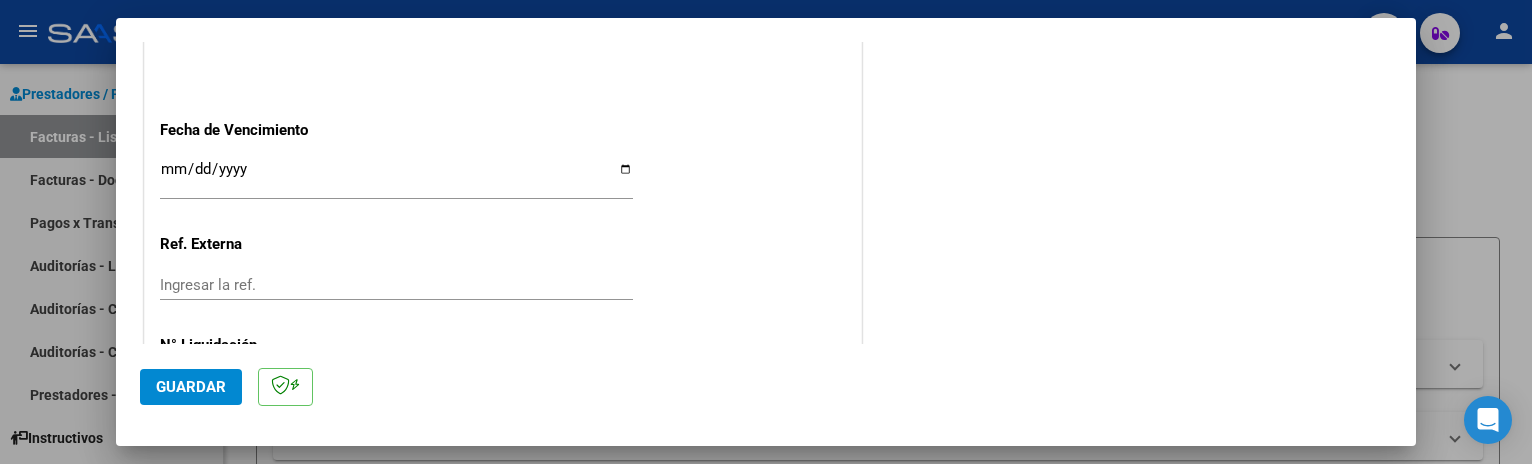 click on "Ingresar la fecha" at bounding box center [396, 177] 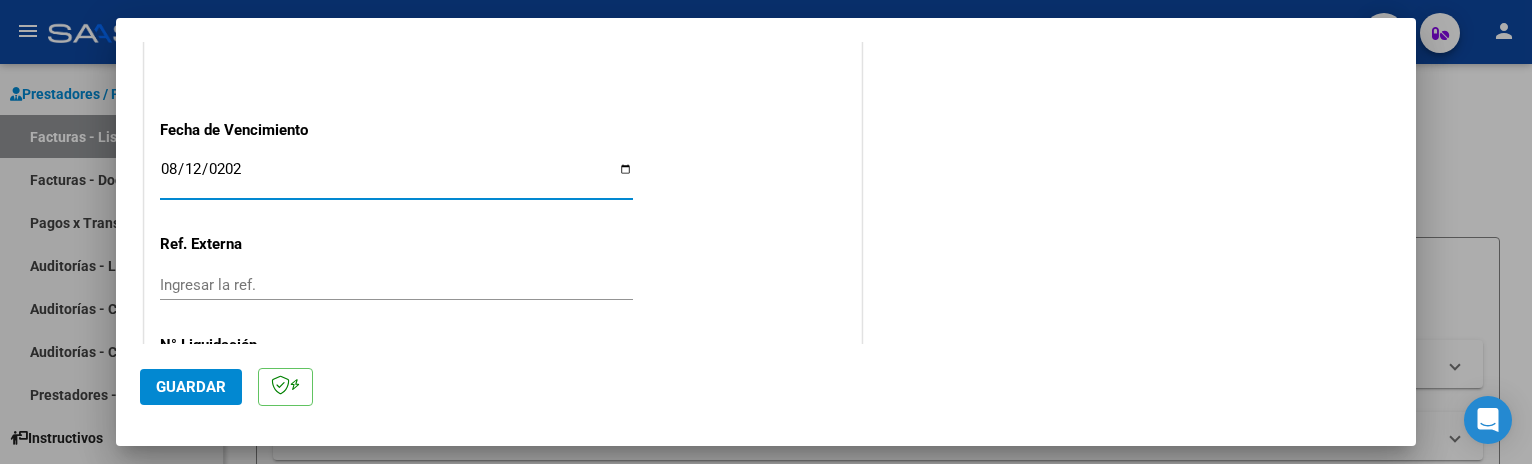type on "2025-08-12" 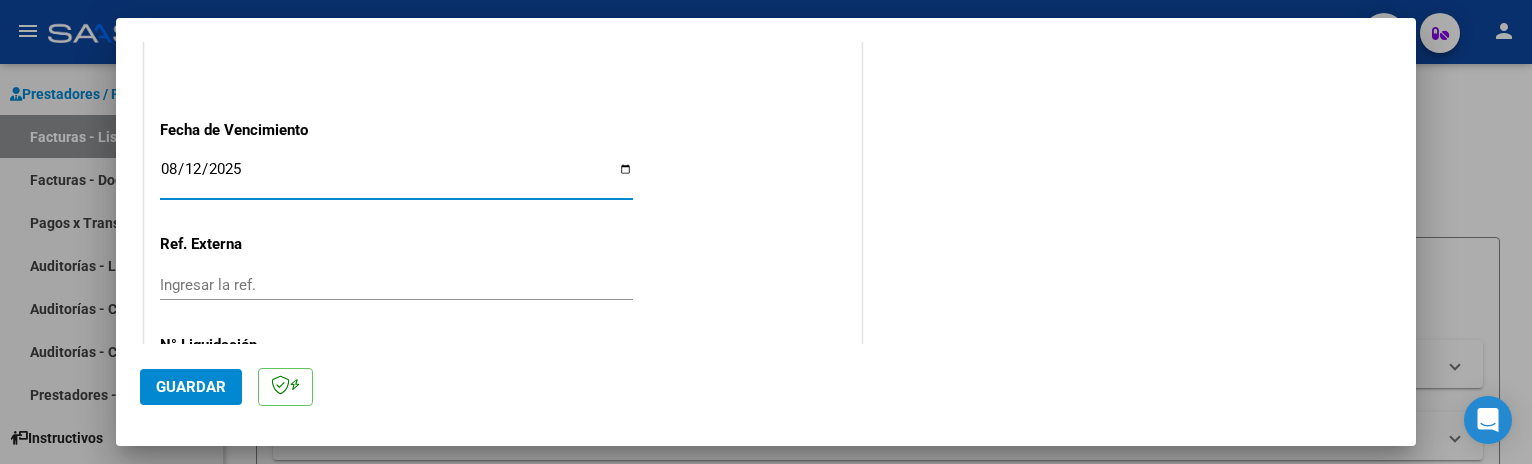 click on "Ref. Externa" 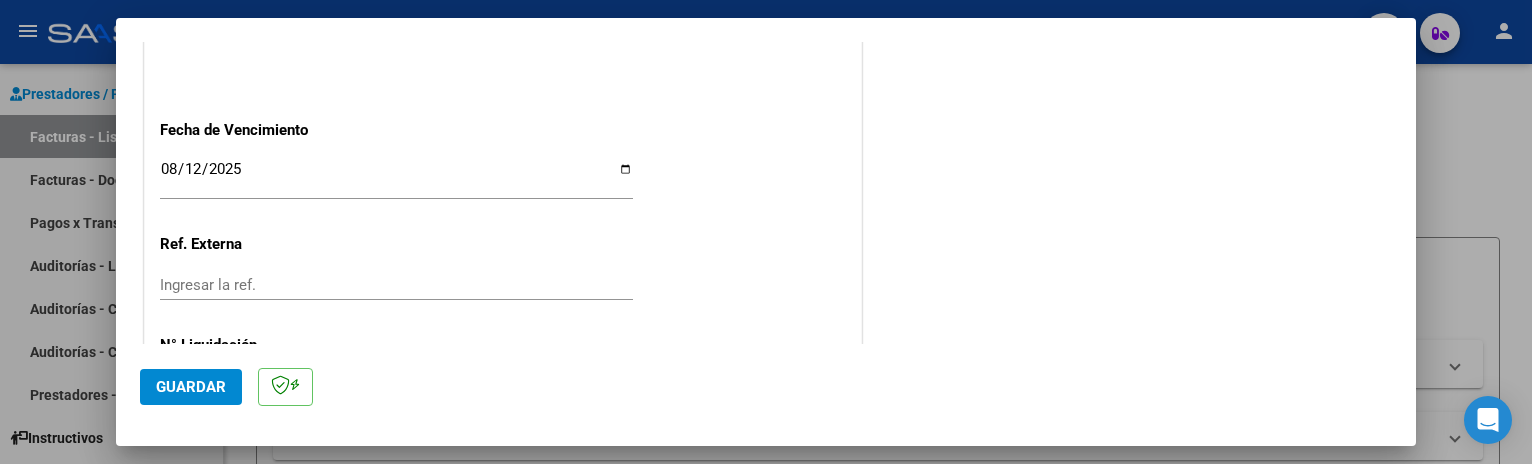 scroll, scrollTop: 1418, scrollLeft: 0, axis: vertical 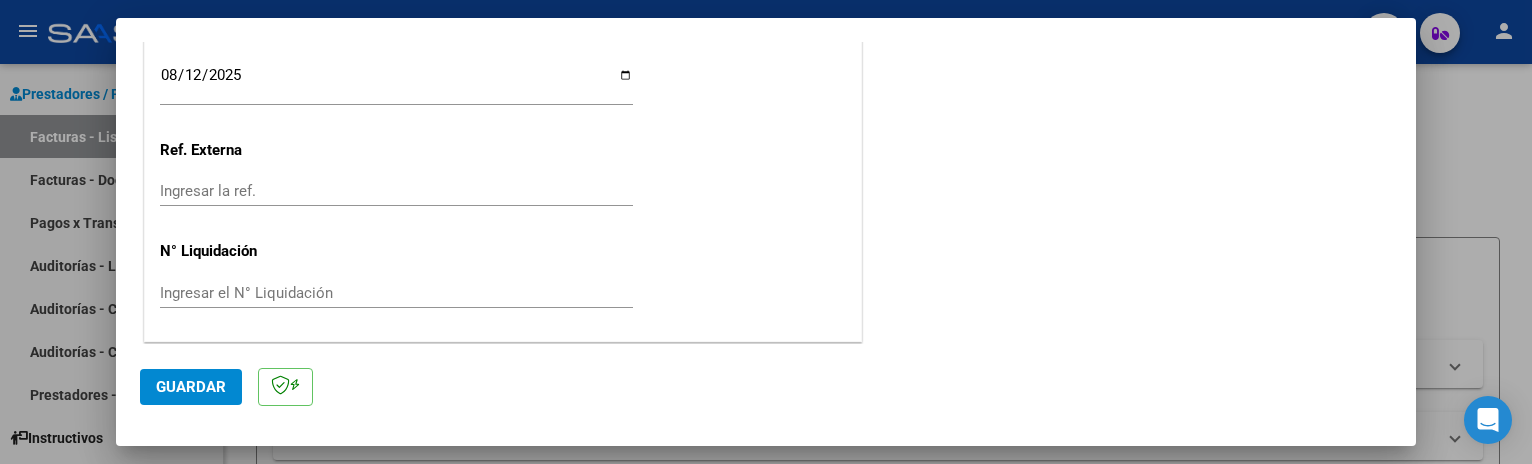 click on "Guardar" 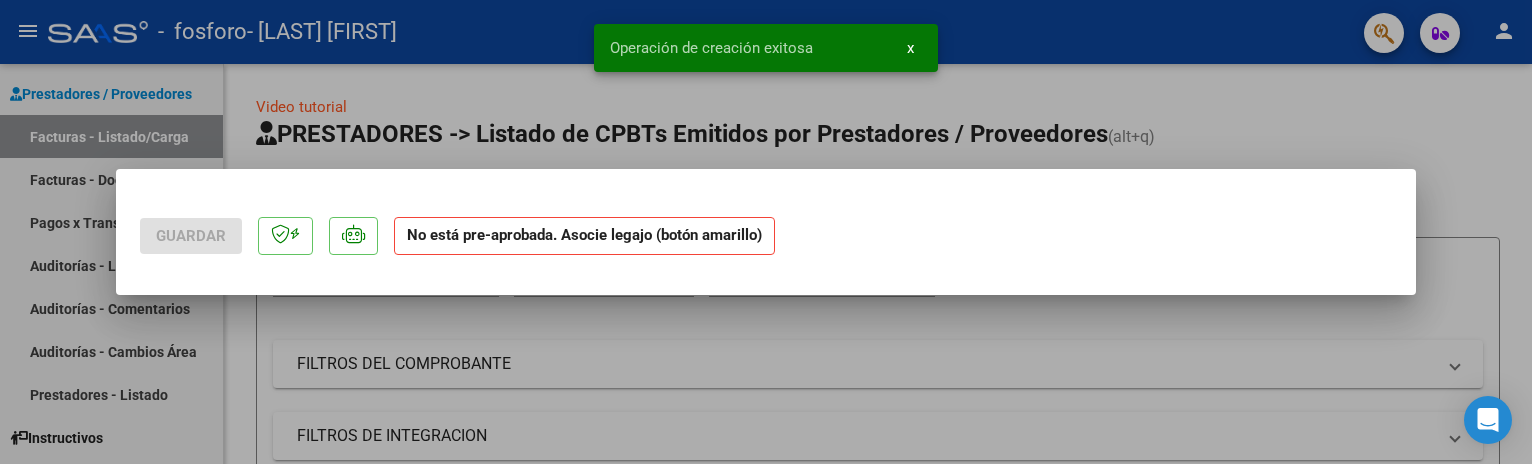scroll, scrollTop: 0, scrollLeft: 0, axis: both 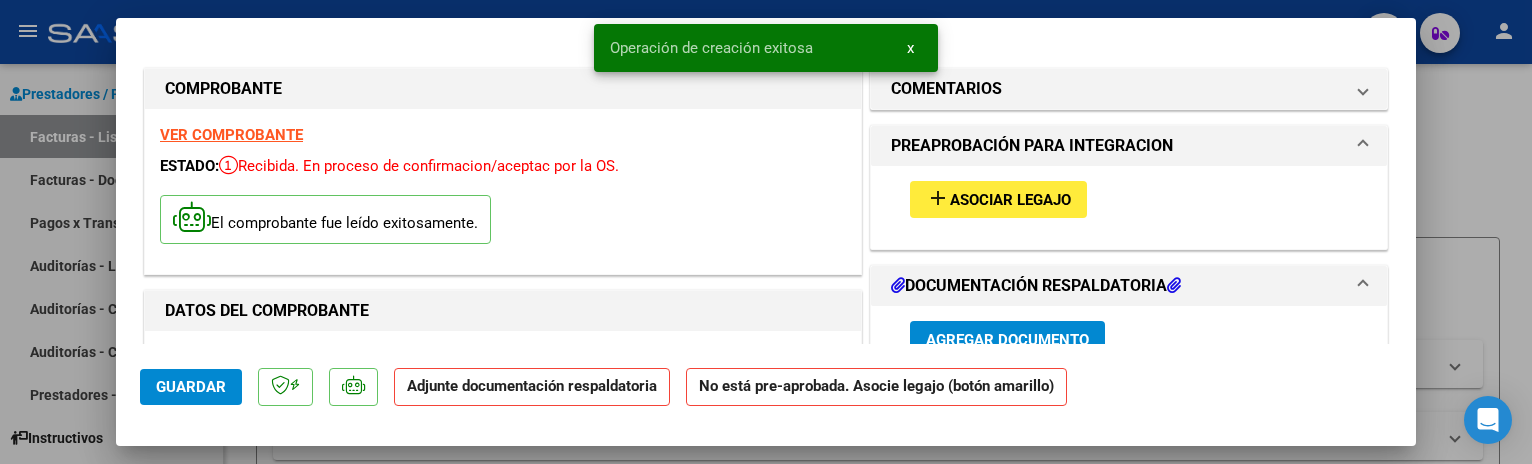 click on "Asociar Legajo" at bounding box center [1010, 200] 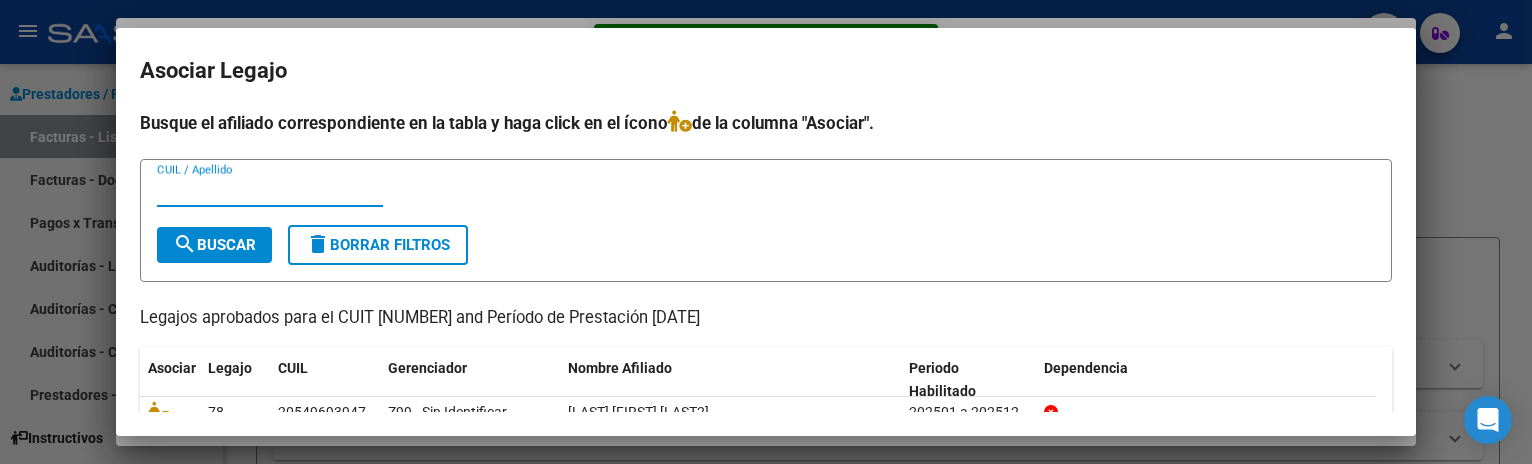scroll, scrollTop: 89, scrollLeft: 0, axis: vertical 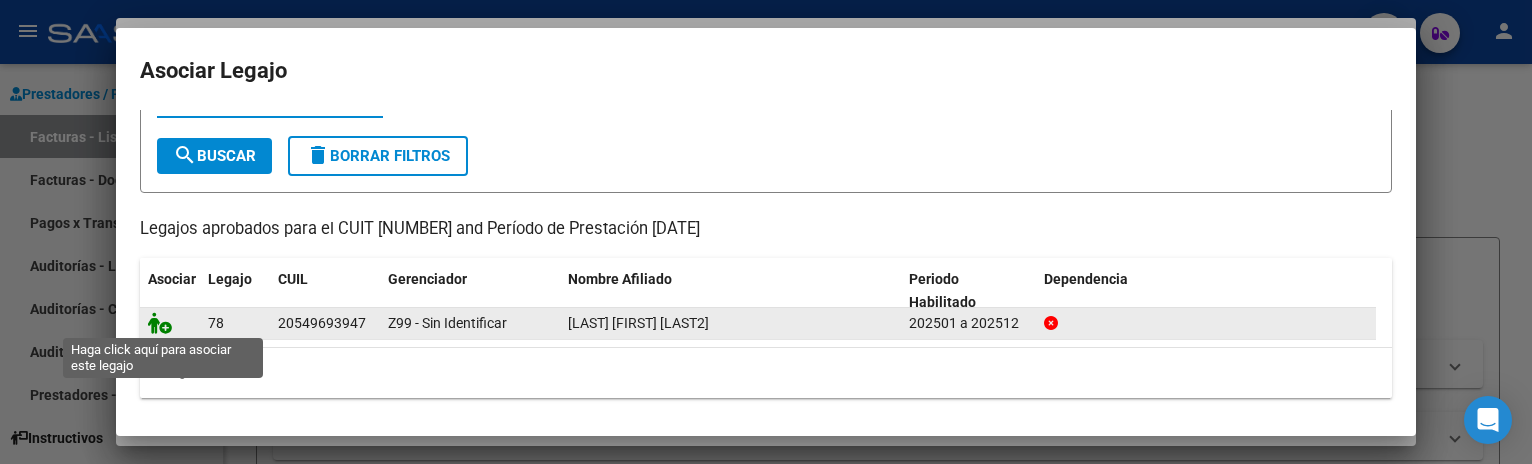 click 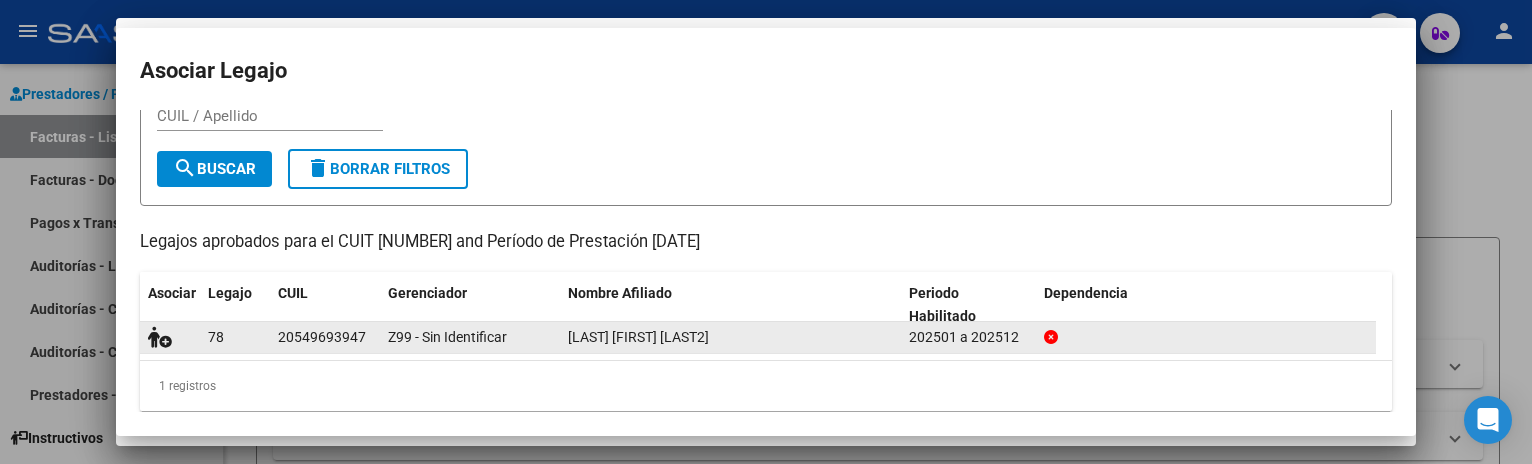 scroll, scrollTop: 103, scrollLeft: 0, axis: vertical 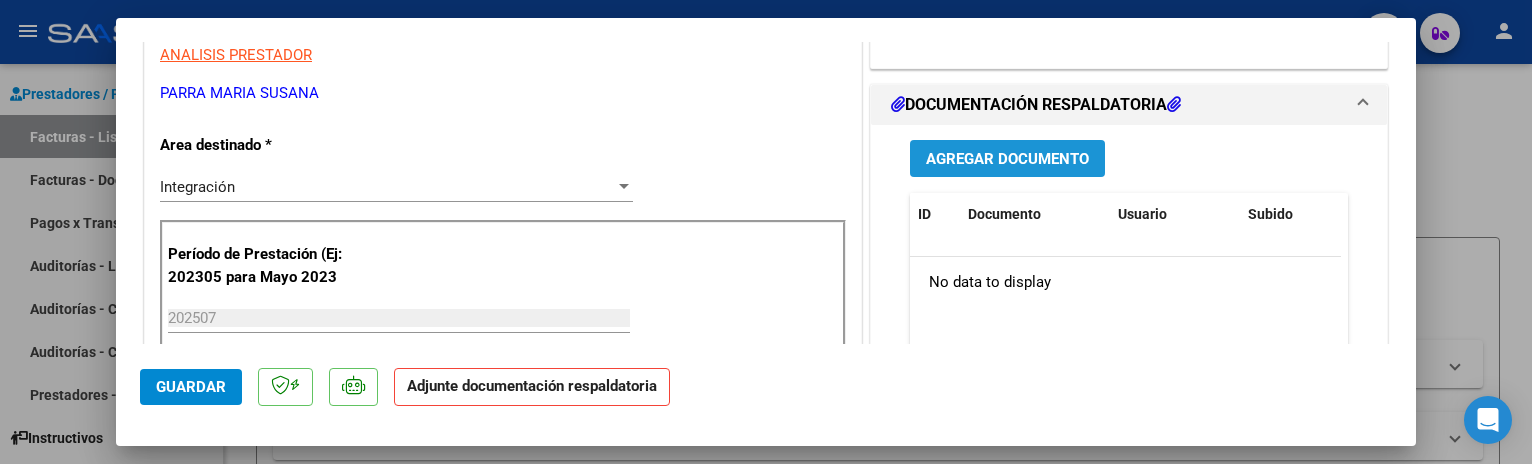 click on "Agregar Documento" at bounding box center (1007, 159) 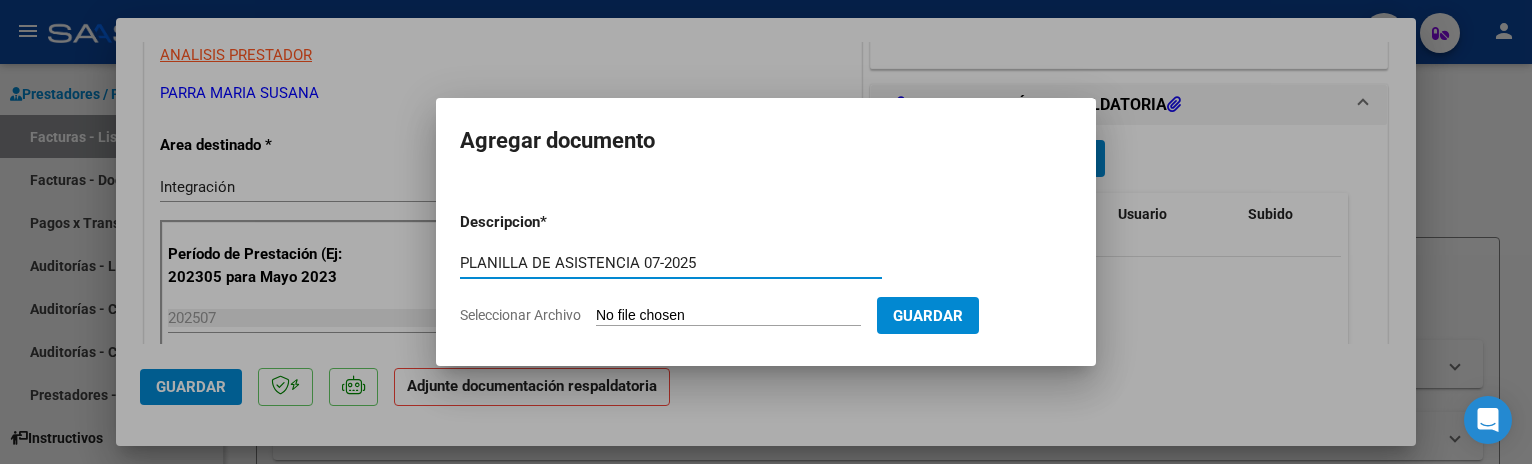 type on "PLANILLA DE ASISTENCIA 07-2025" 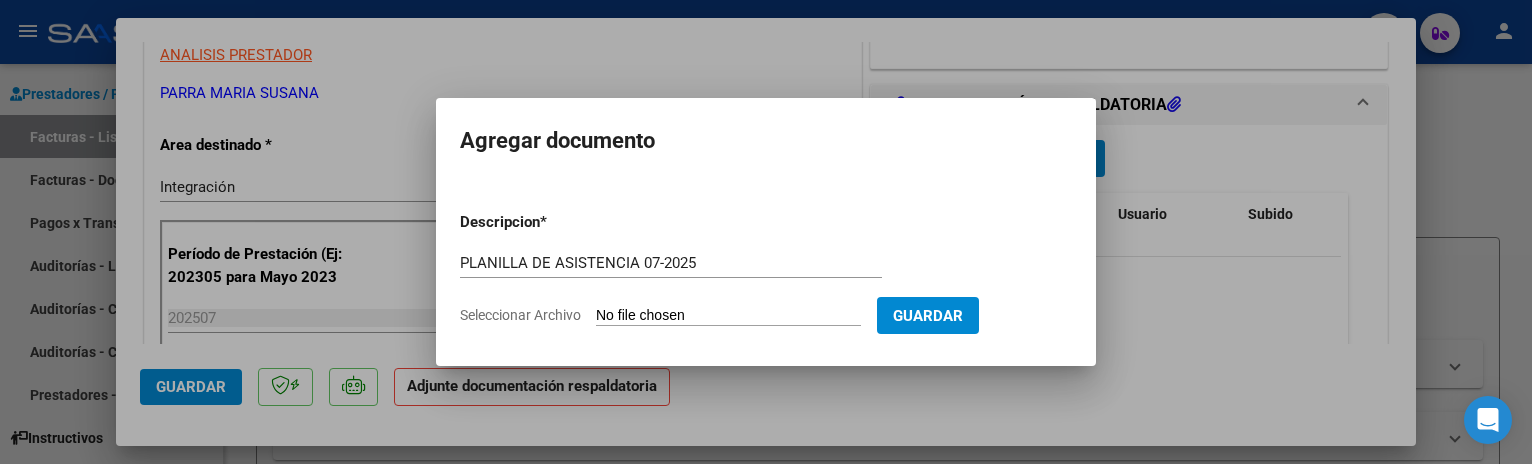 click on "Seleccionar Archivo" at bounding box center (728, 316) 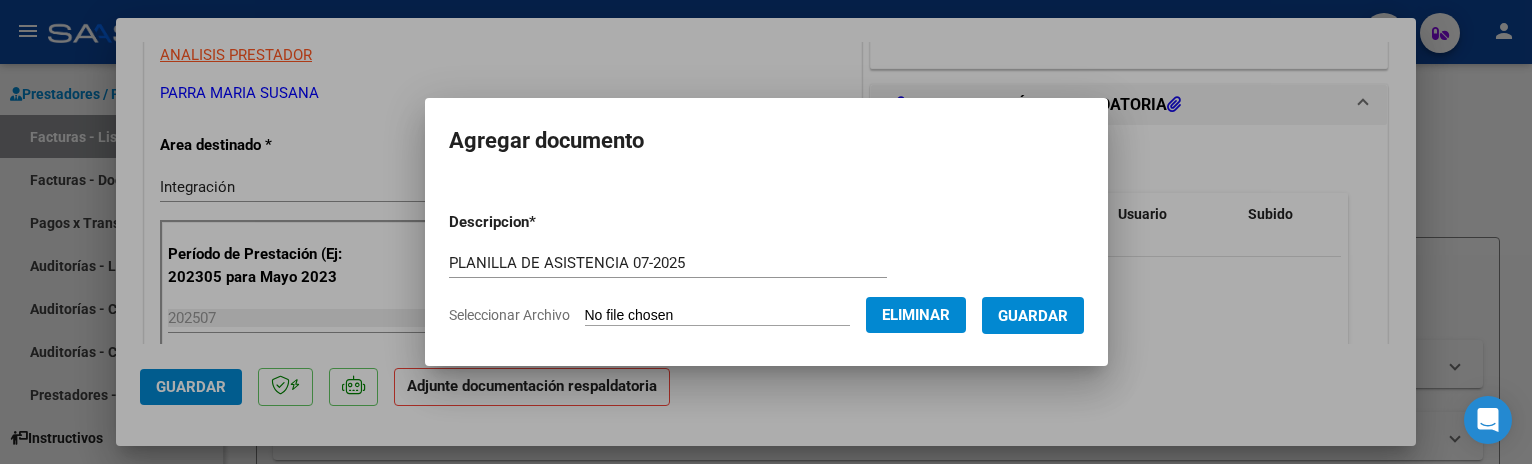 click on "Guardar" at bounding box center (1033, 316) 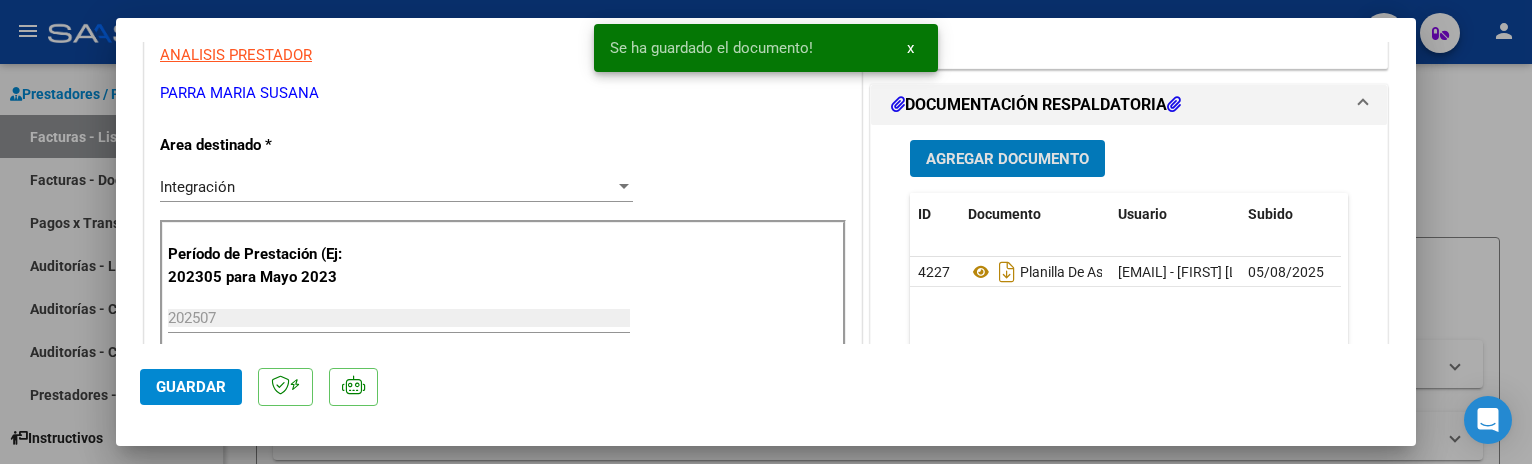 click on "Agregar Documento" at bounding box center [1007, 158] 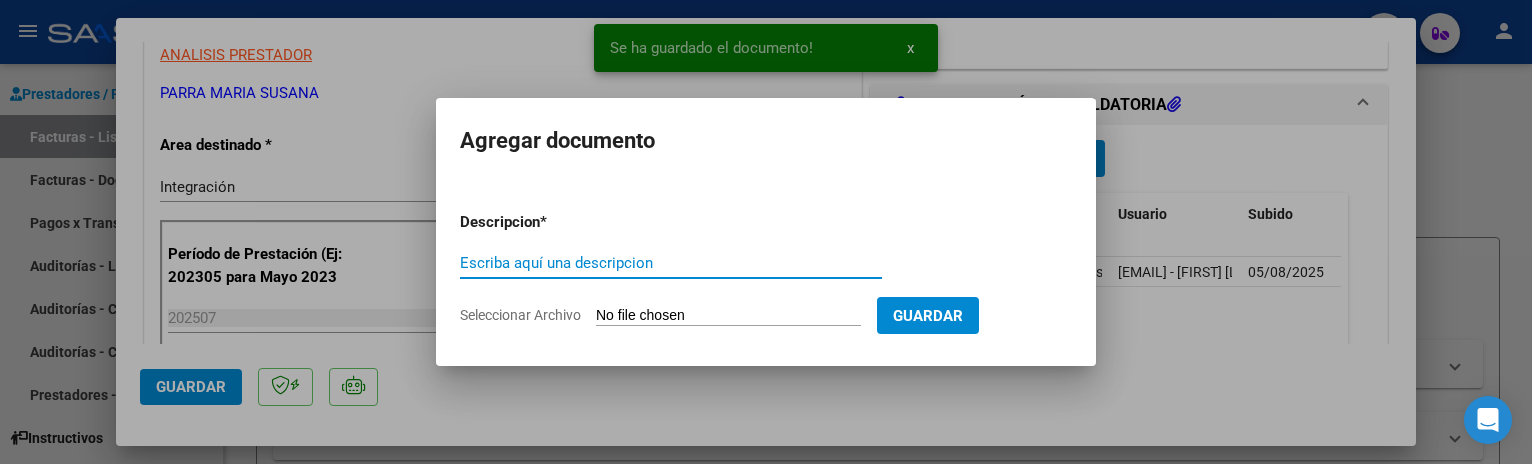 click on "Seleccionar Archivo" at bounding box center [728, 316] 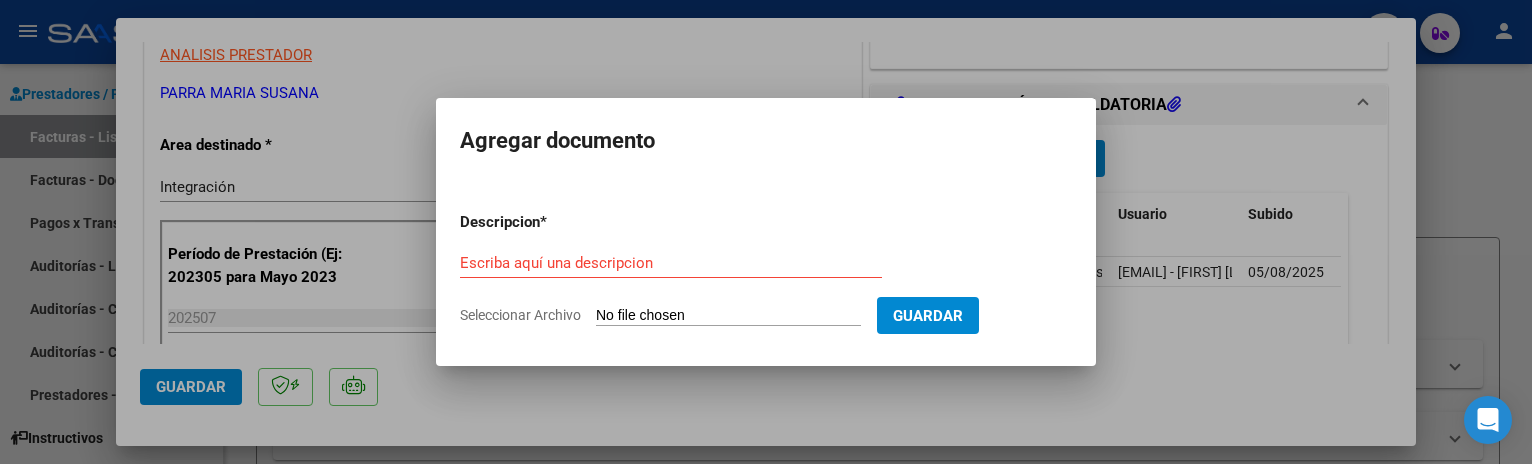 click at bounding box center [766, 232] 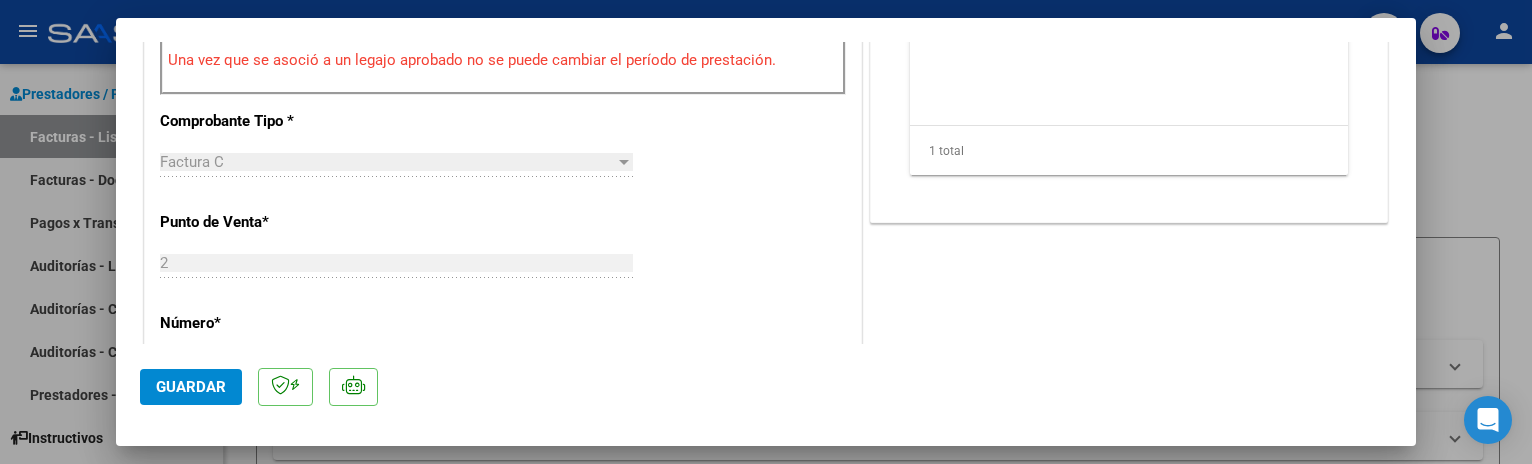 scroll, scrollTop: 744, scrollLeft: 0, axis: vertical 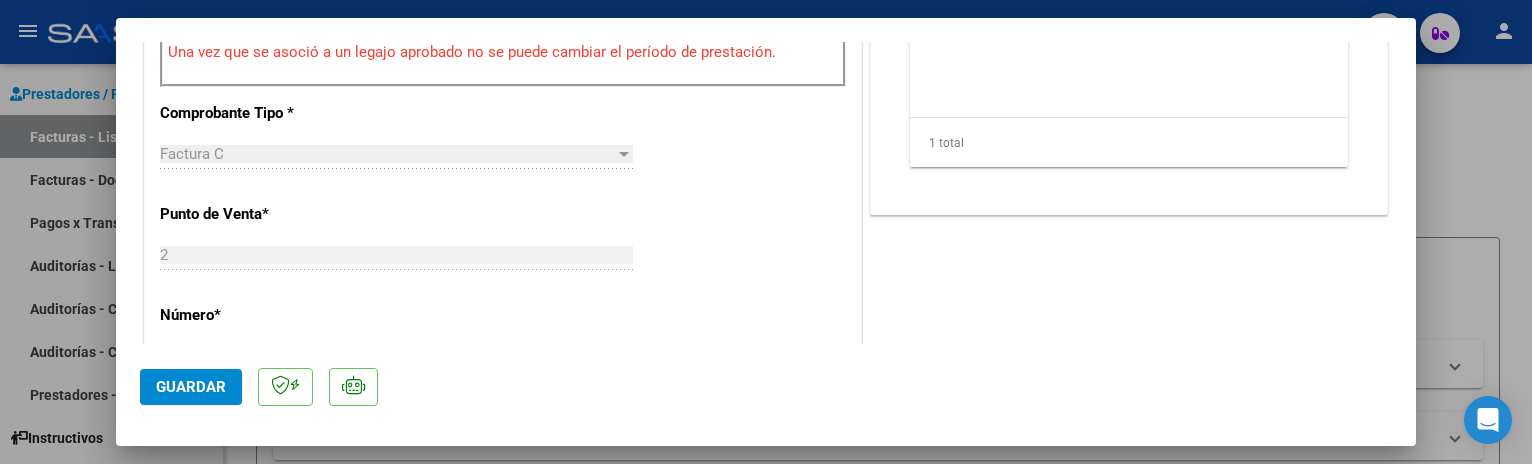 click on "Guardar" 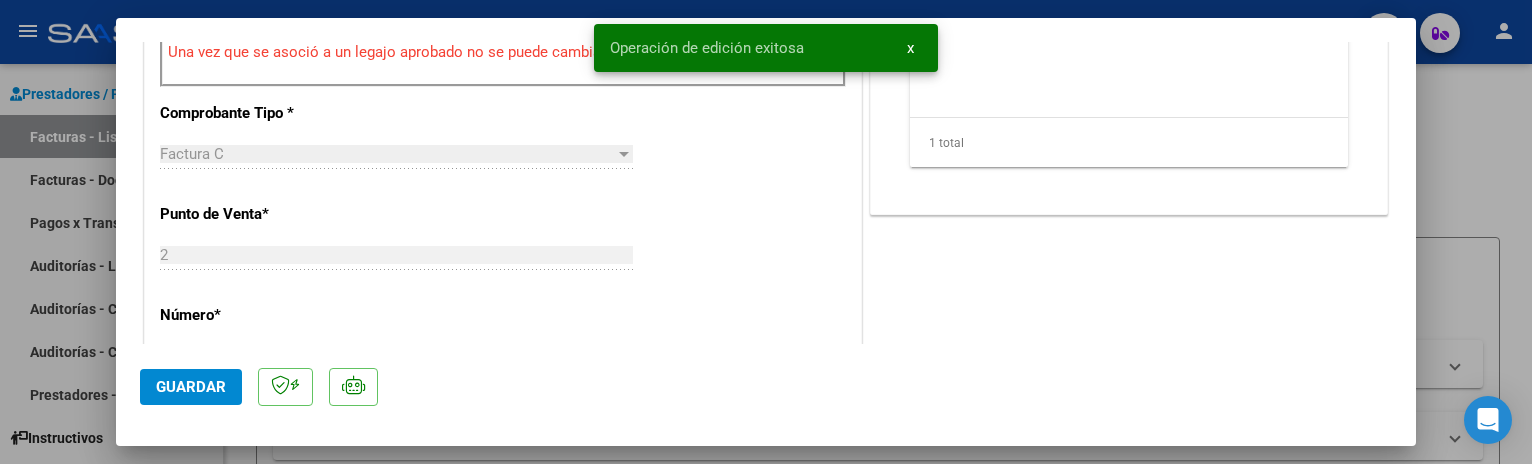 click at bounding box center (766, 232) 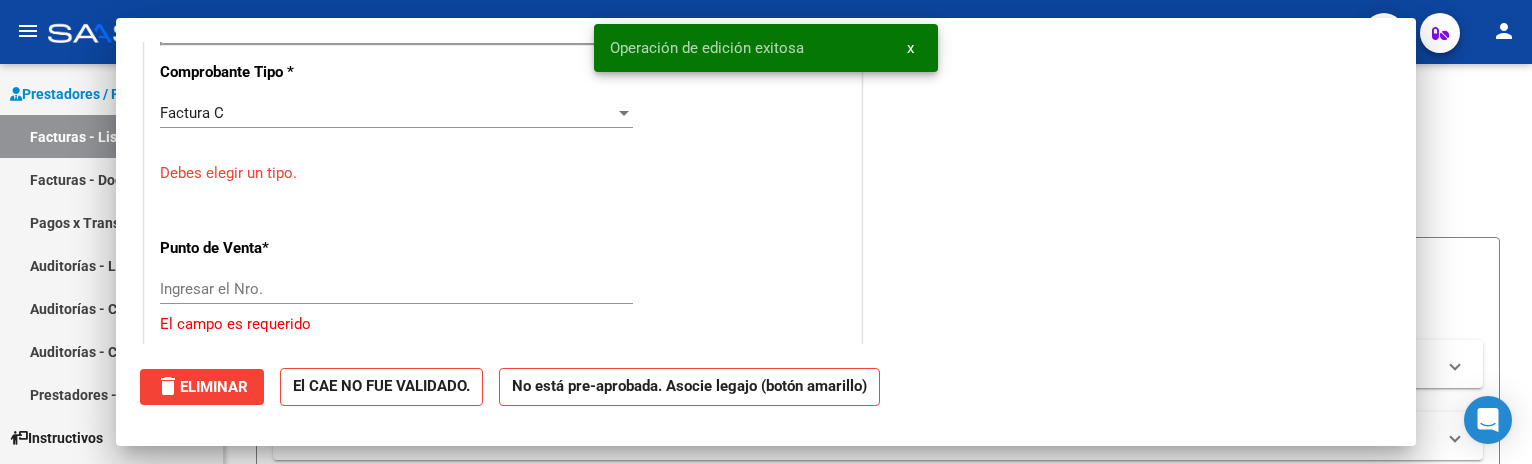 scroll, scrollTop: 740, scrollLeft: 0, axis: vertical 